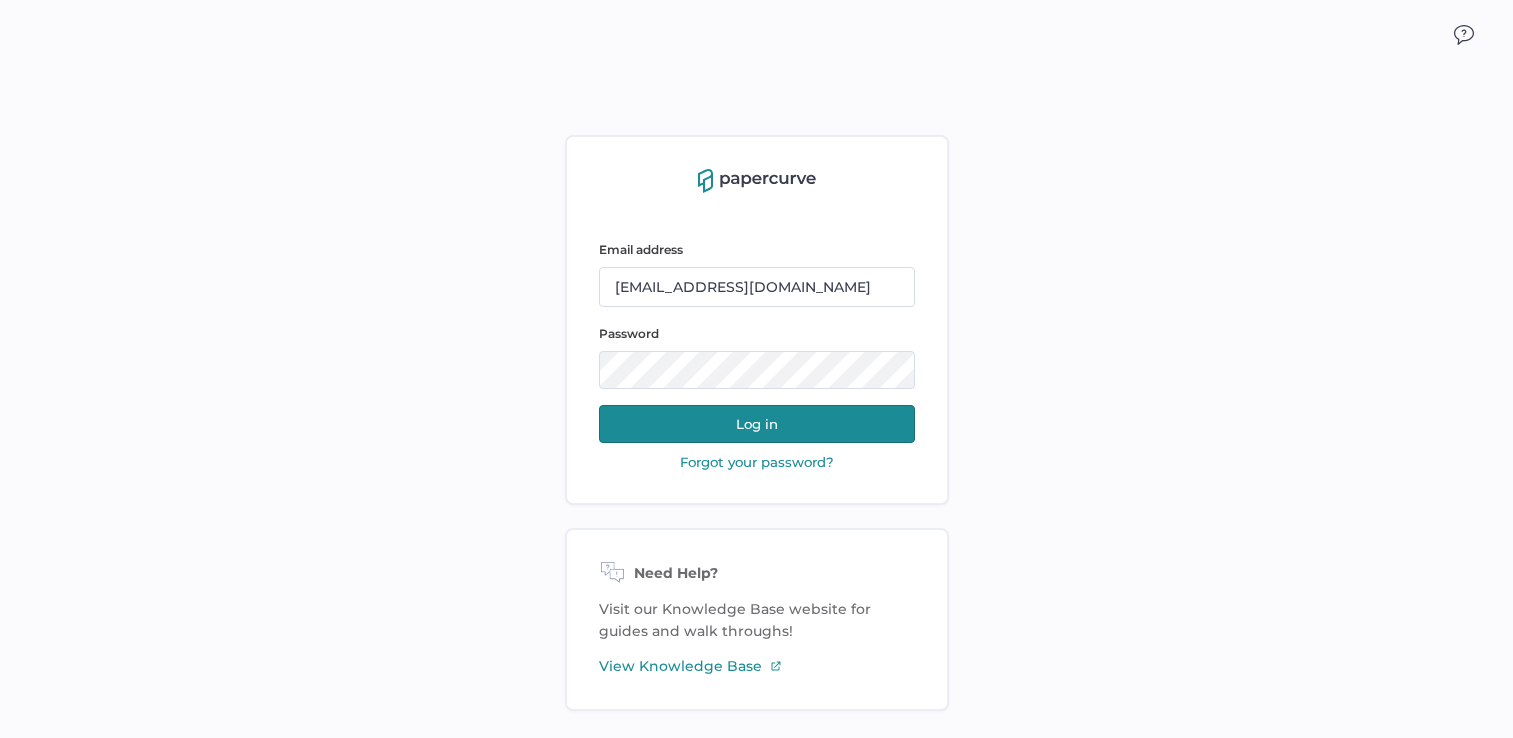 scroll, scrollTop: 0, scrollLeft: 0, axis: both 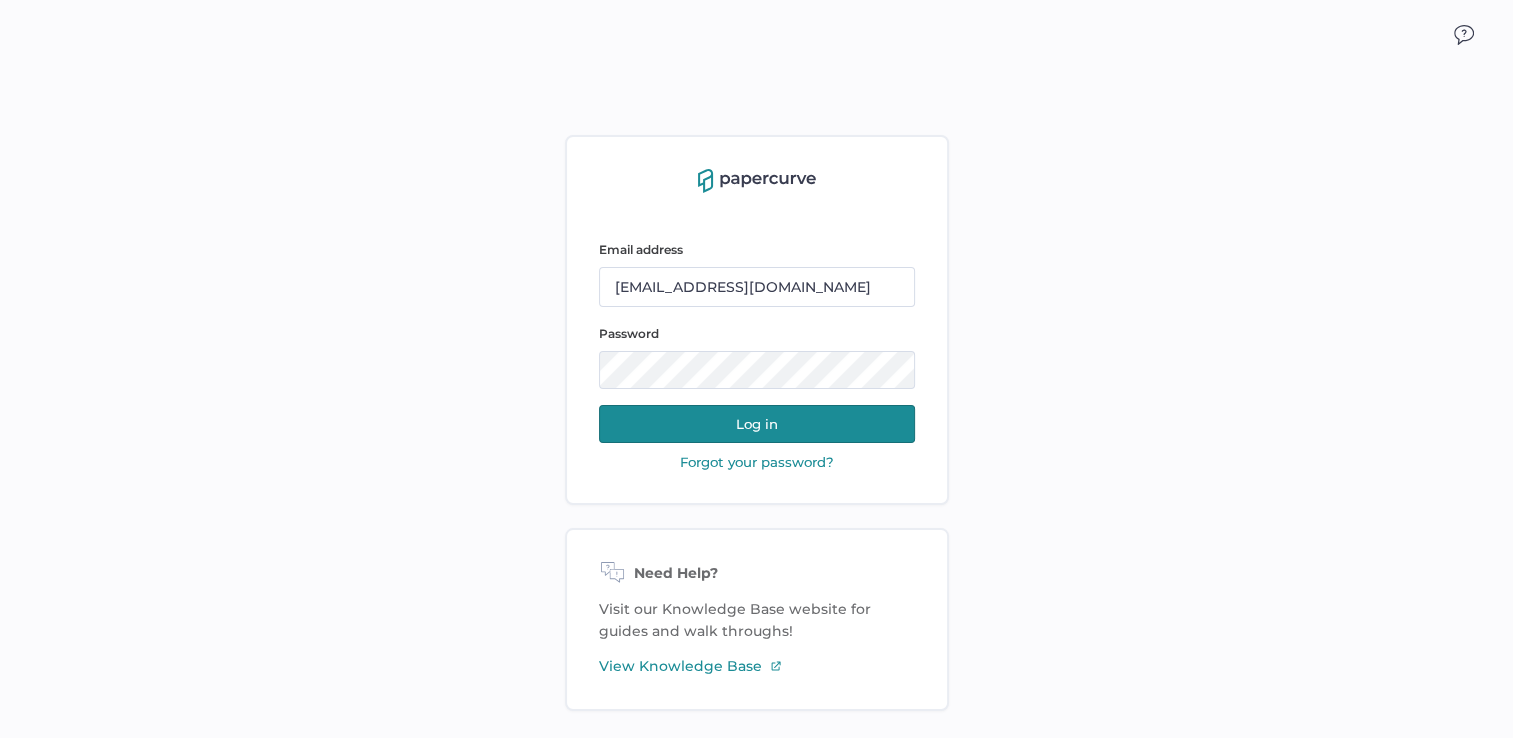 click on "Log in" at bounding box center (757, 424) 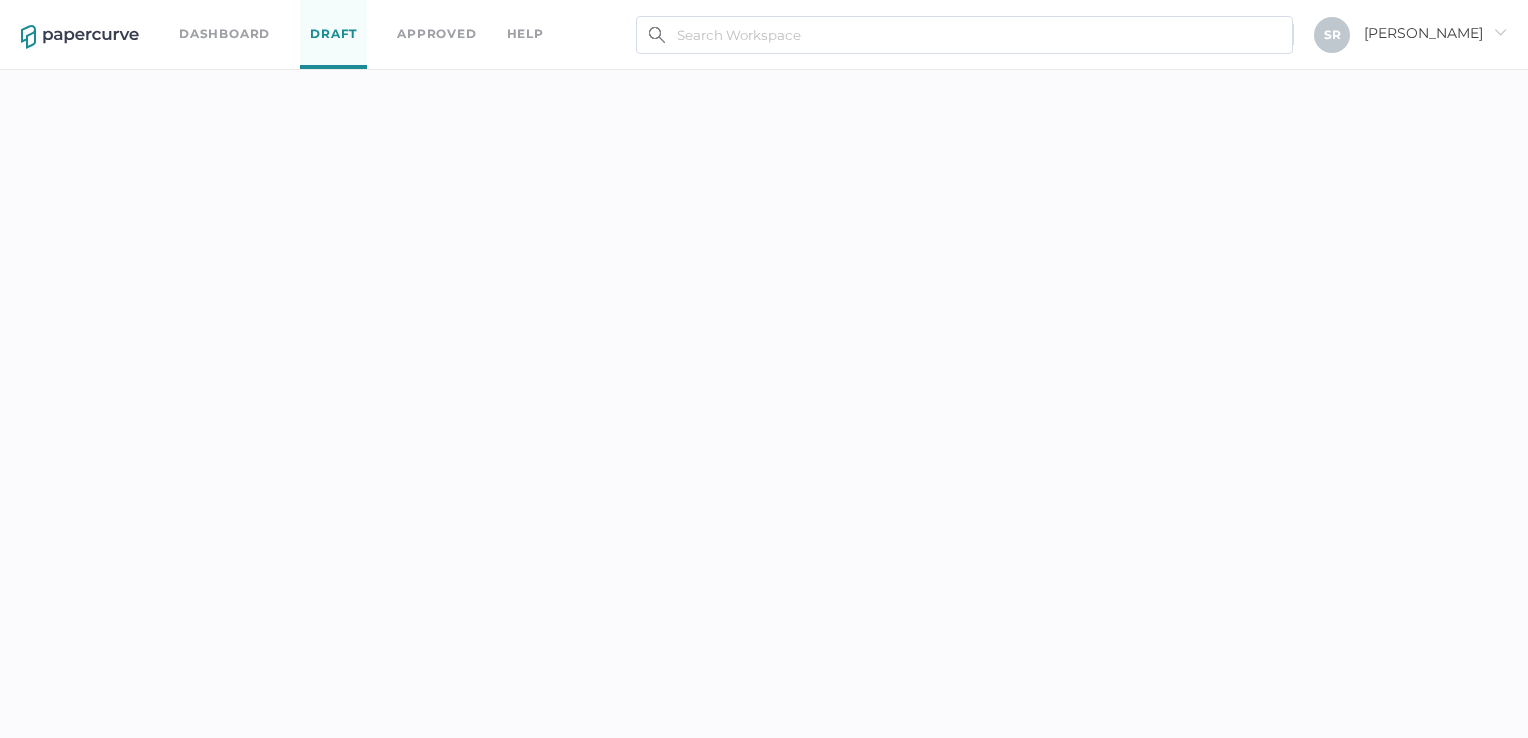 scroll, scrollTop: 0, scrollLeft: 0, axis: both 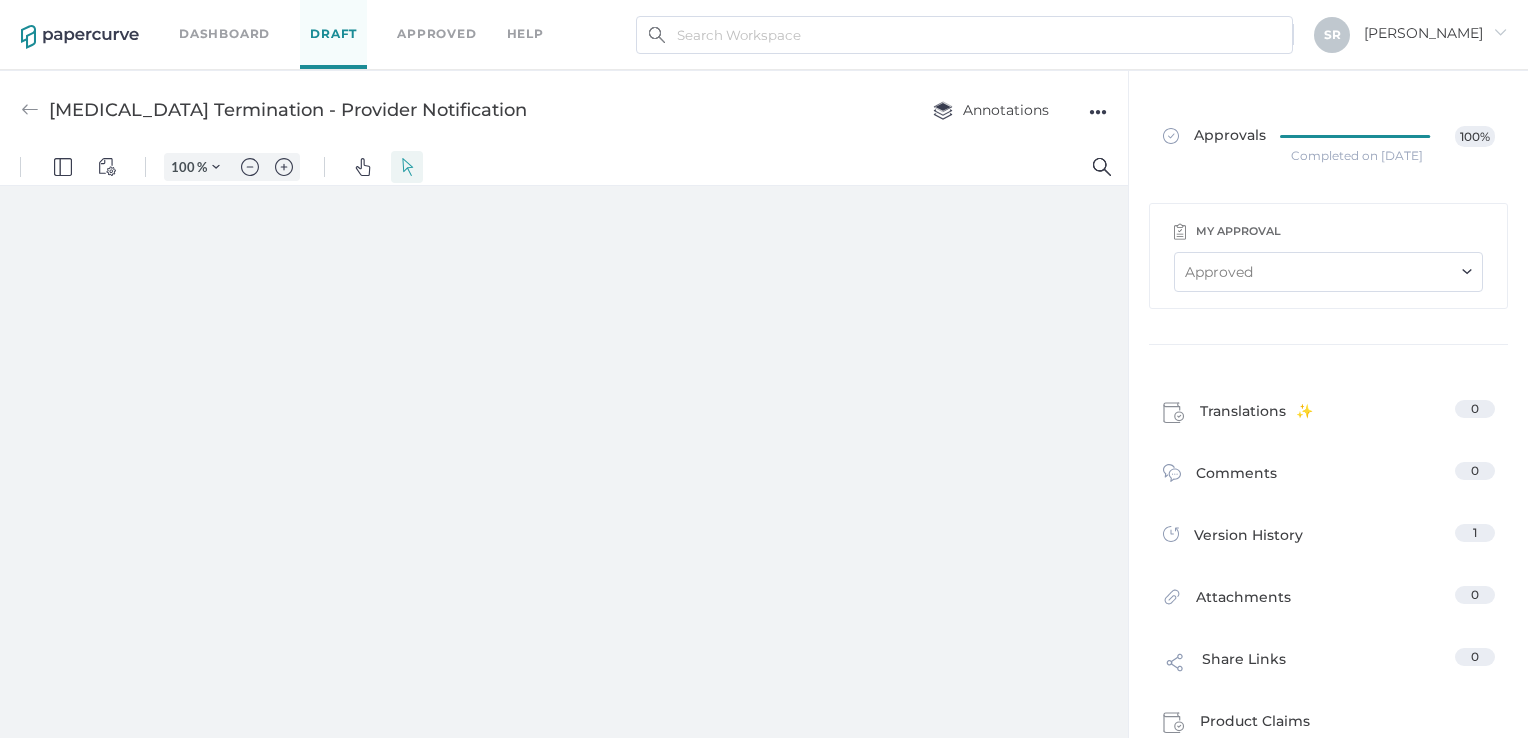 type on "138" 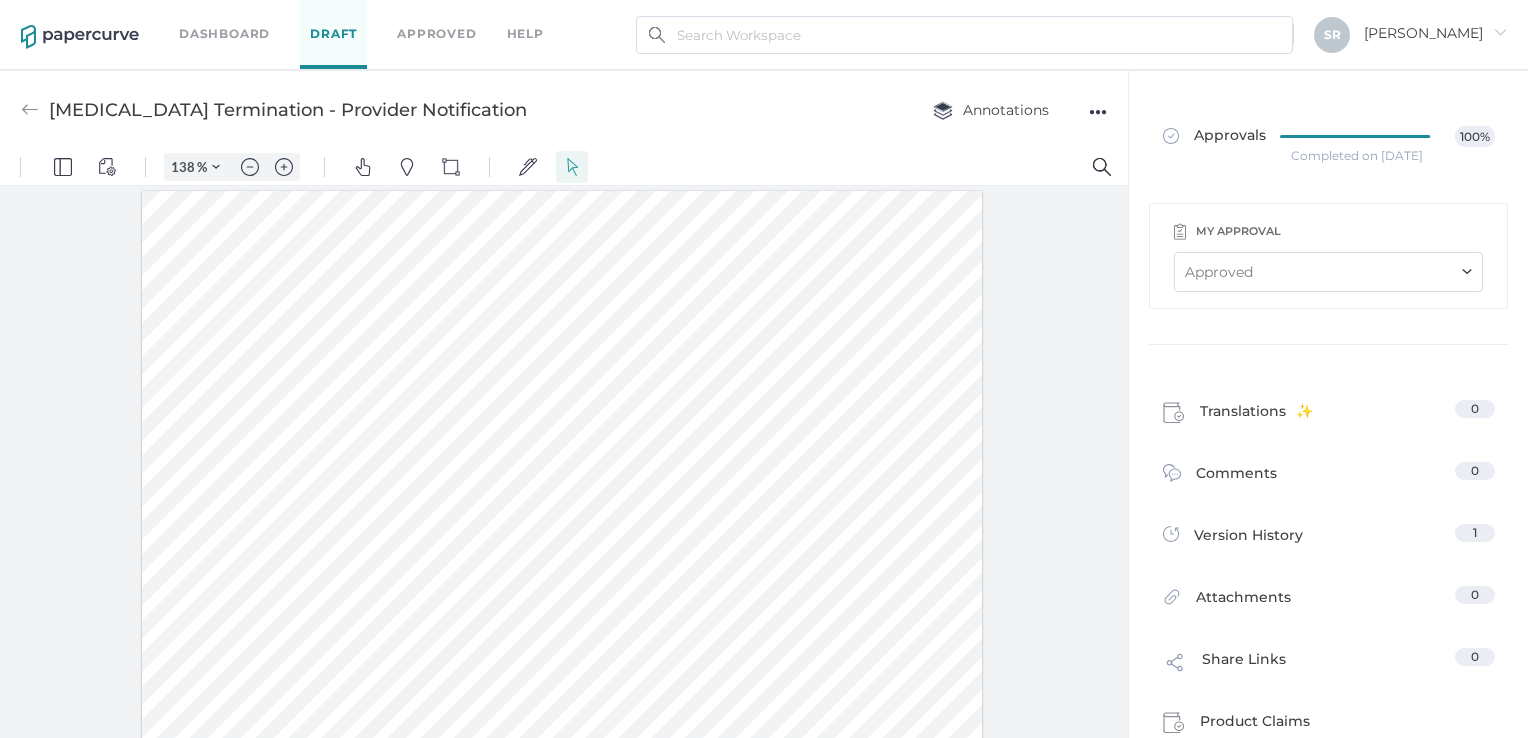 scroll, scrollTop: 2, scrollLeft: 0, axis: vertical 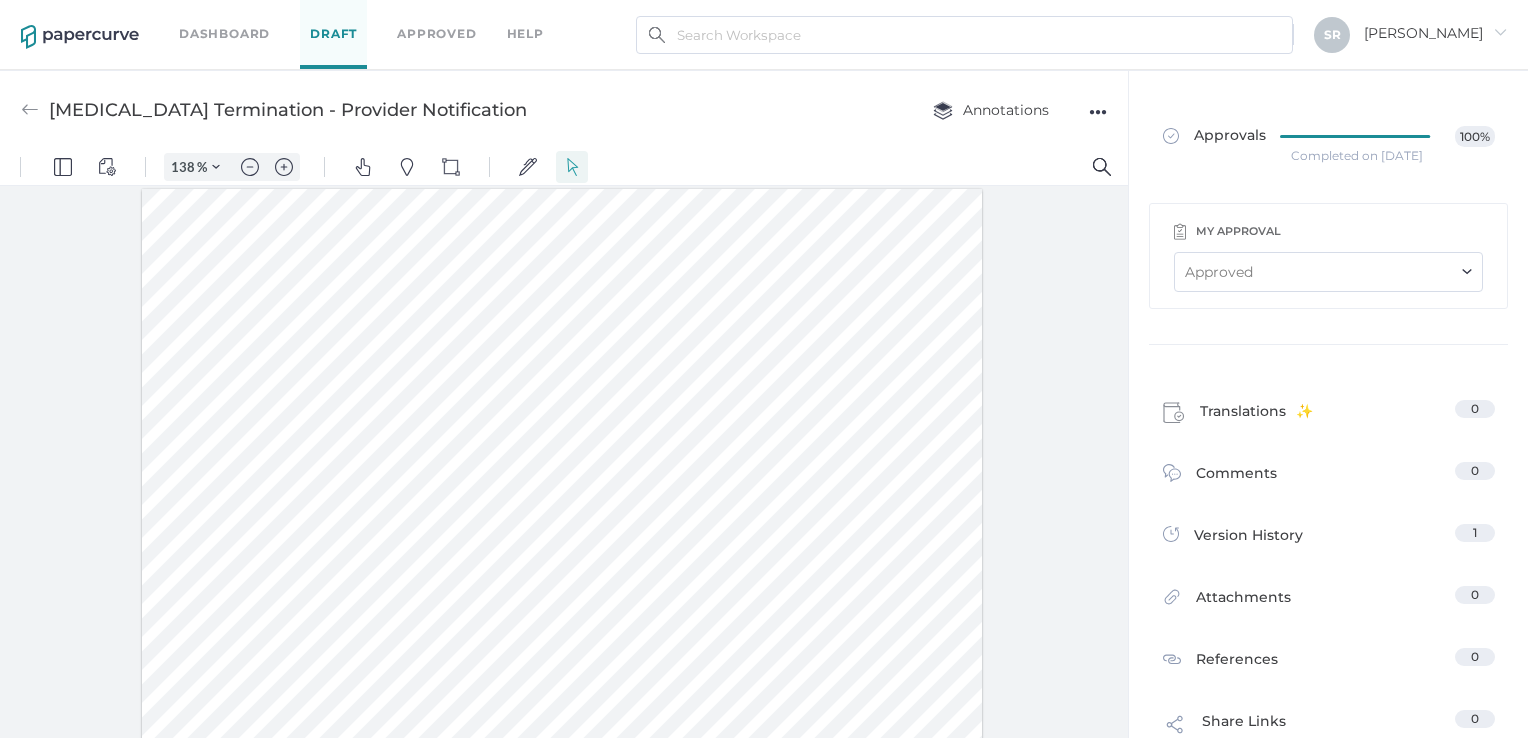 click on "Dashboard" at bounding box center (224, 34) 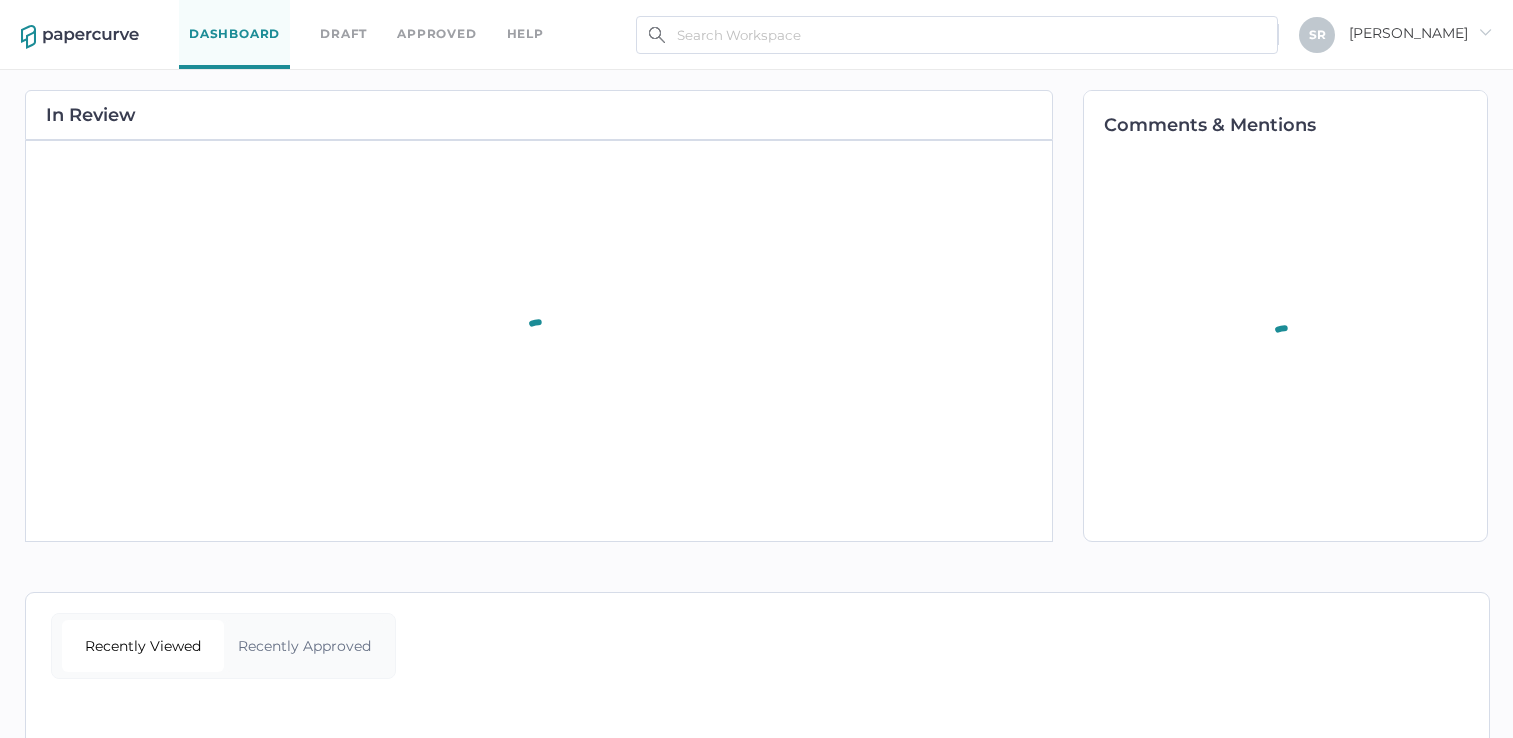 scroll, scrollTop: 0, scrollLeft: 0, axis: both 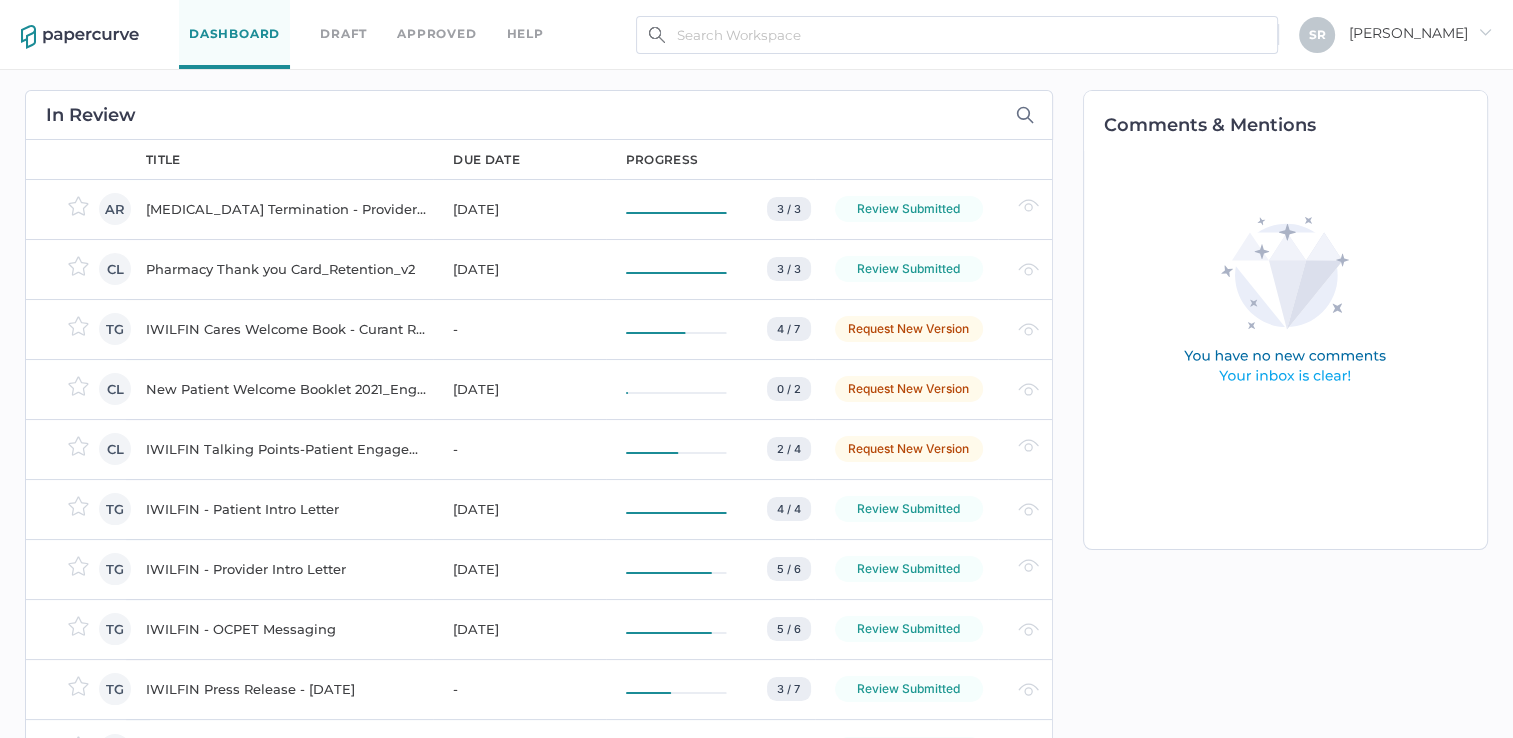 click on "Dashboard Draft Approved help" at bounding box center [376, 34] 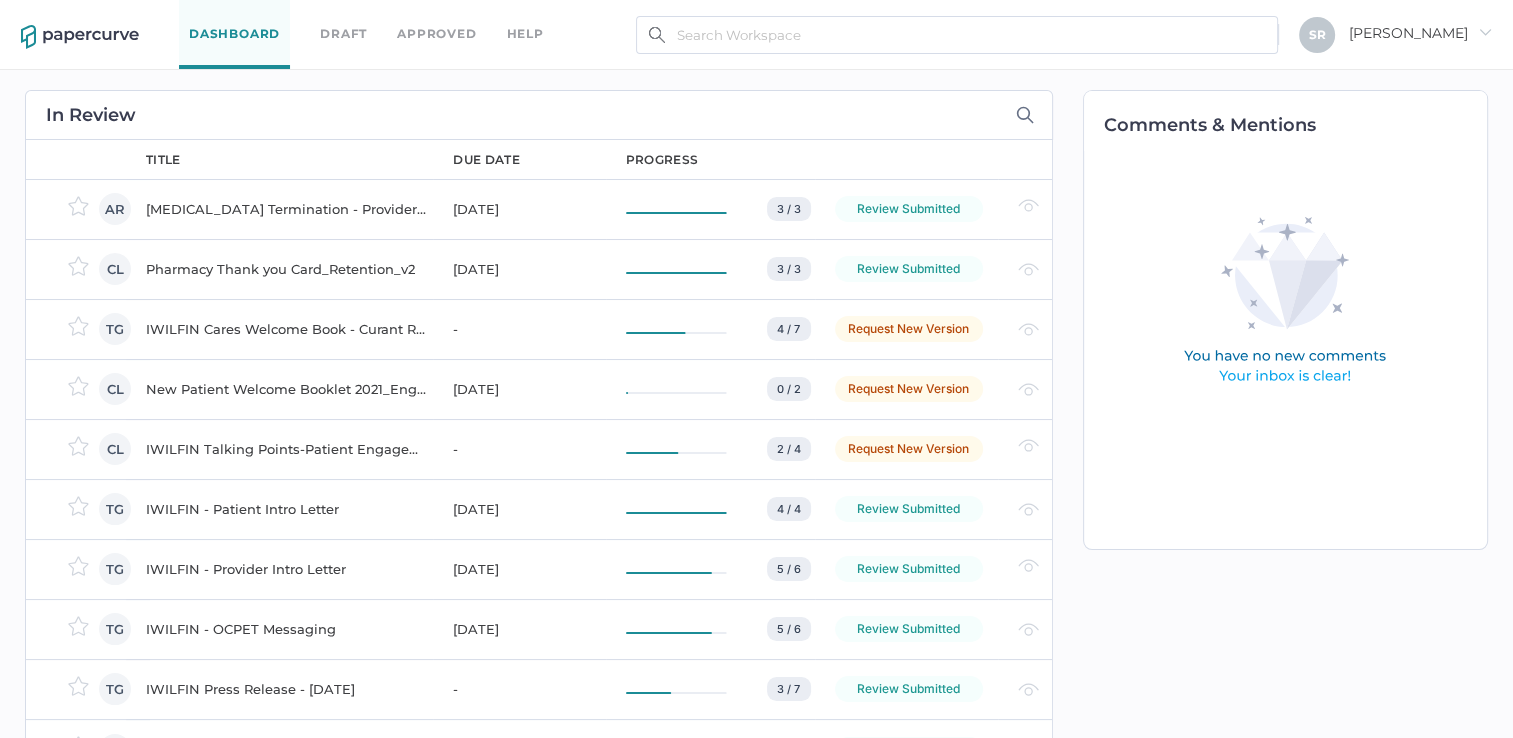 click on "Draft" at bounding box center (343, 34) 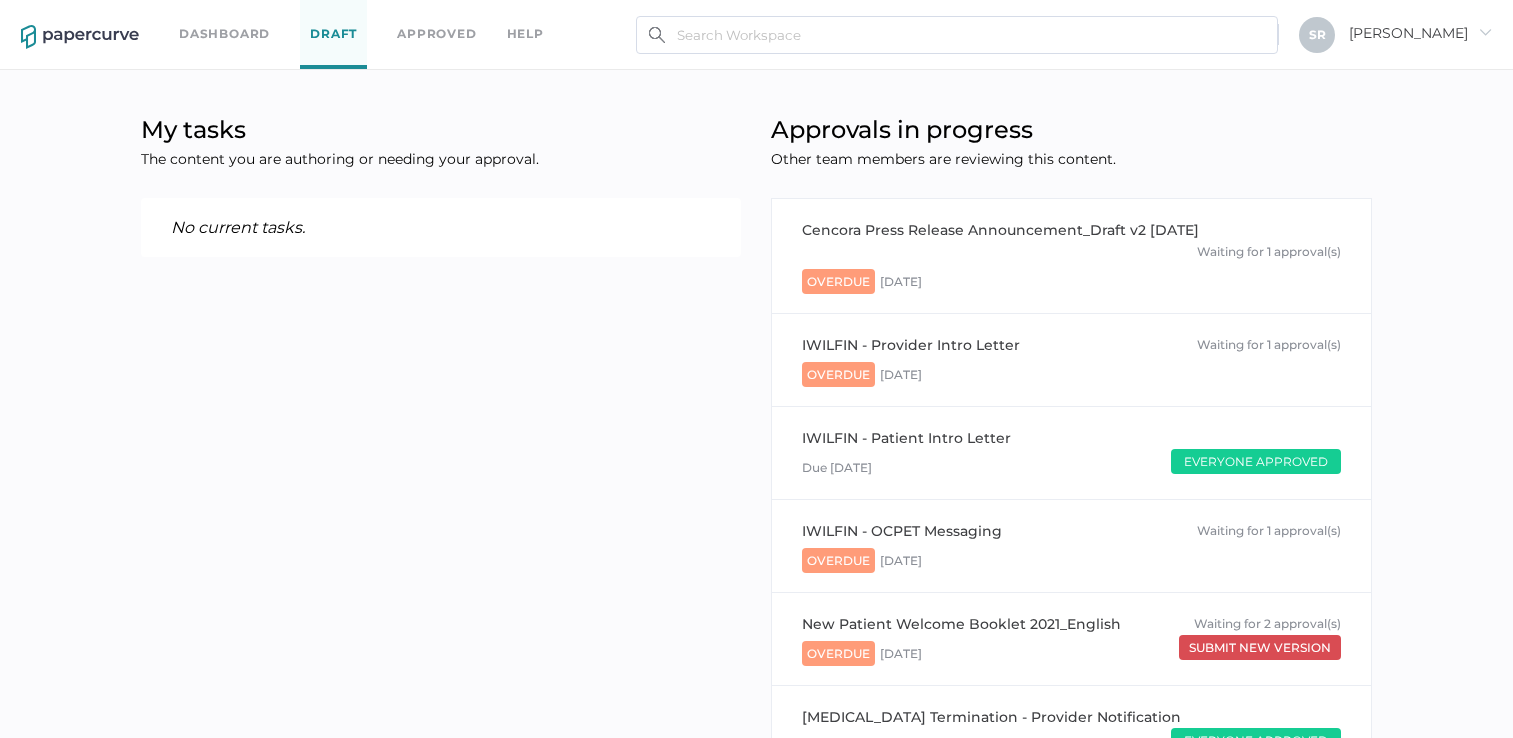 scroll, scrollTop: 0, scrollLeft: 0, axis: both 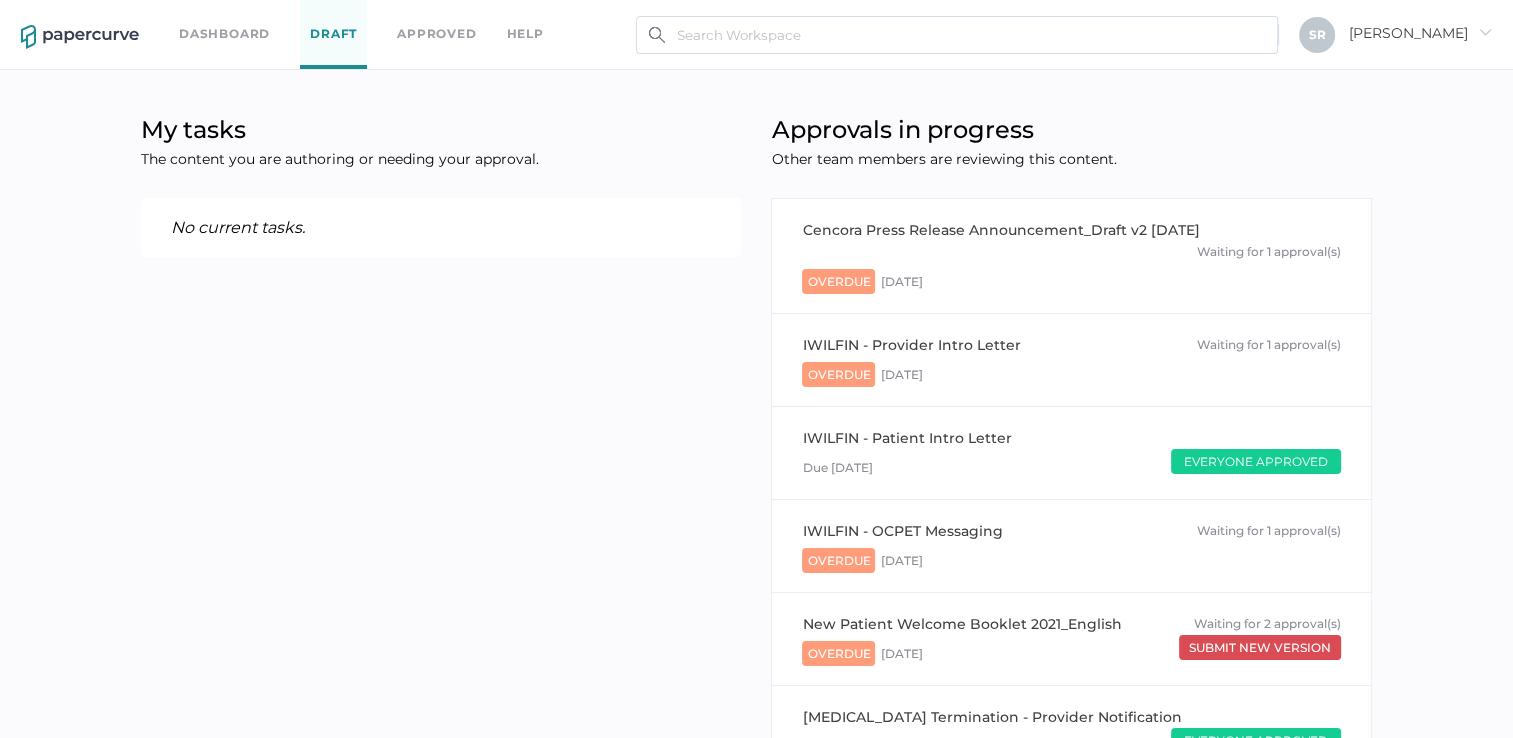 click on "Dashboard" at bounding box center [224, 34] 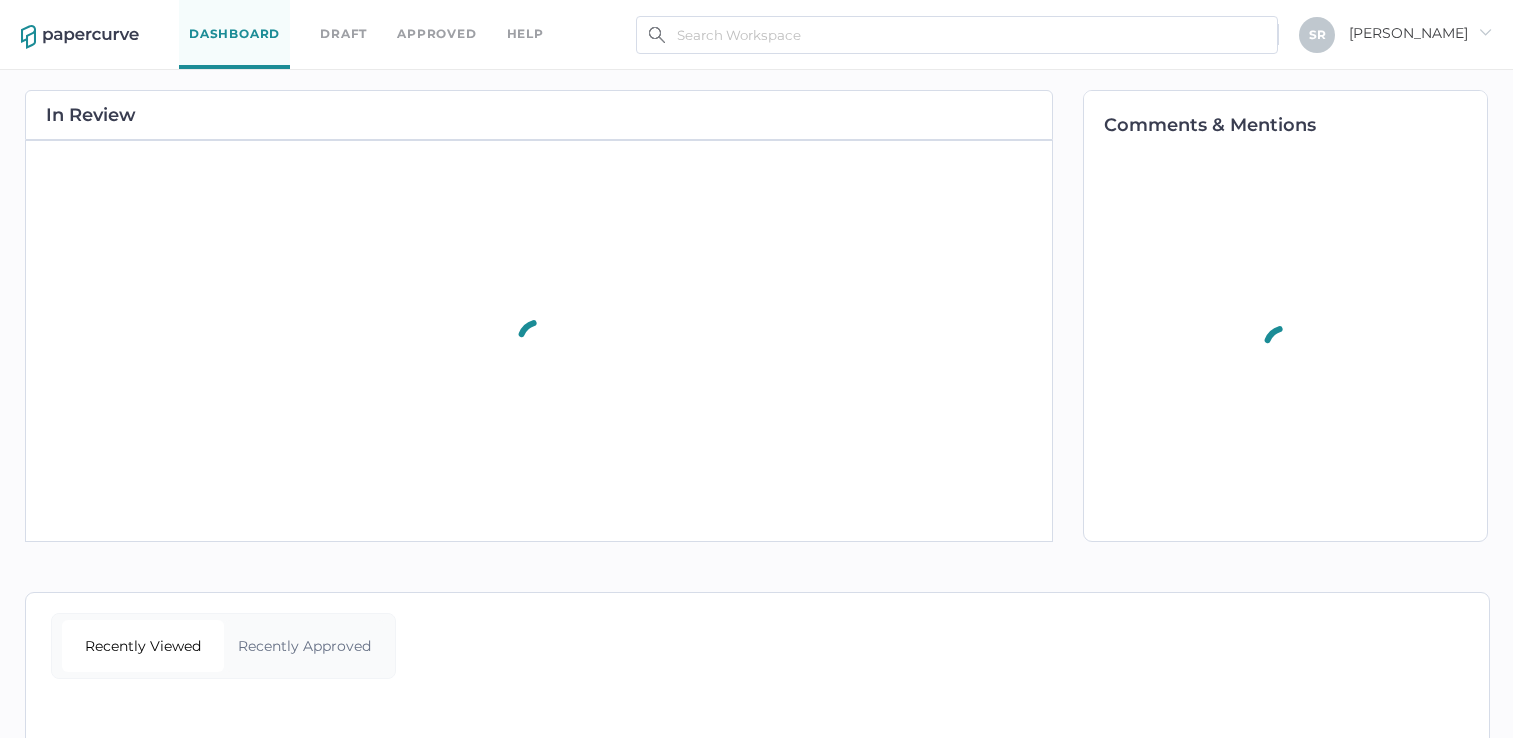 scroll, scrollTop: 0, scrollLeft: 0, axis: both 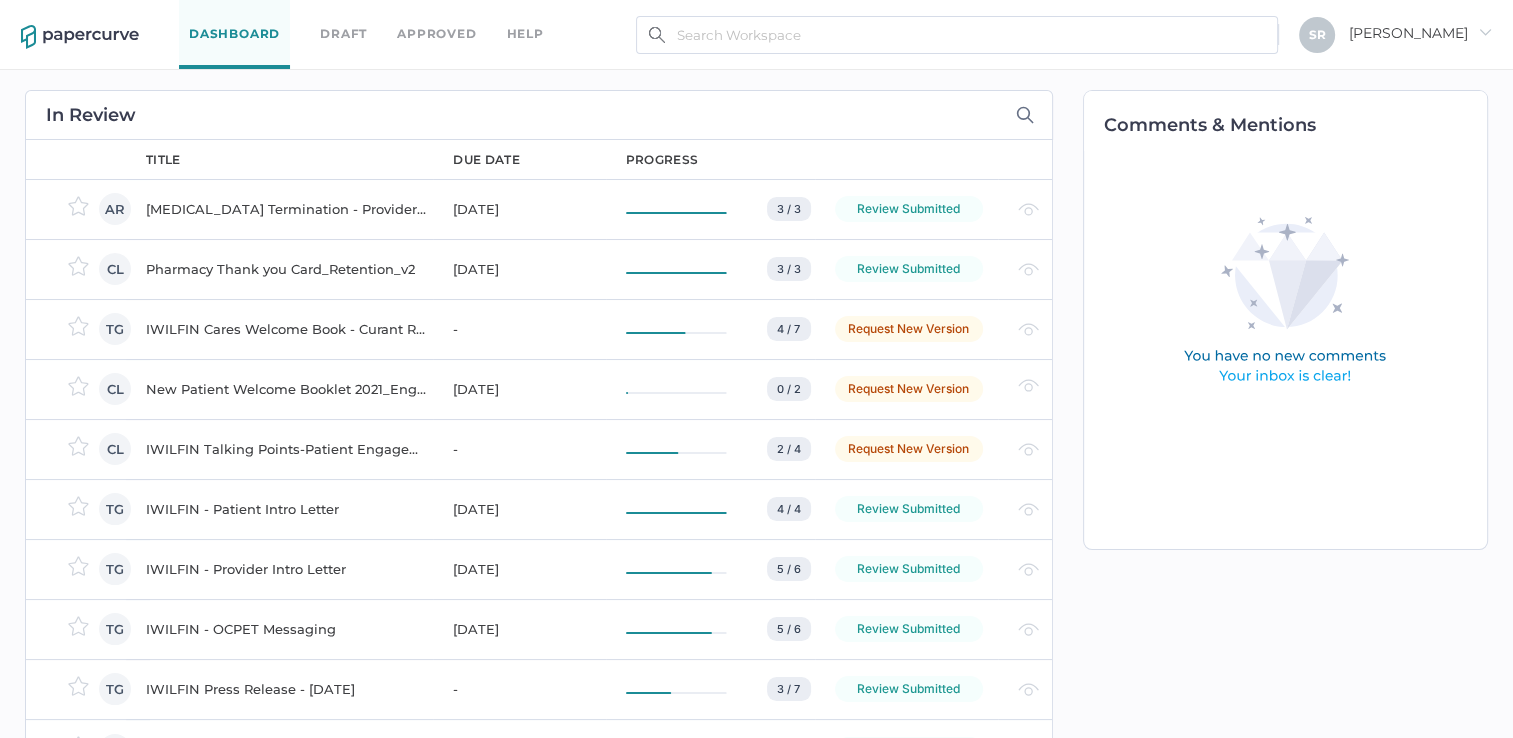 click on "Draft" at bounding box center [343, 34] 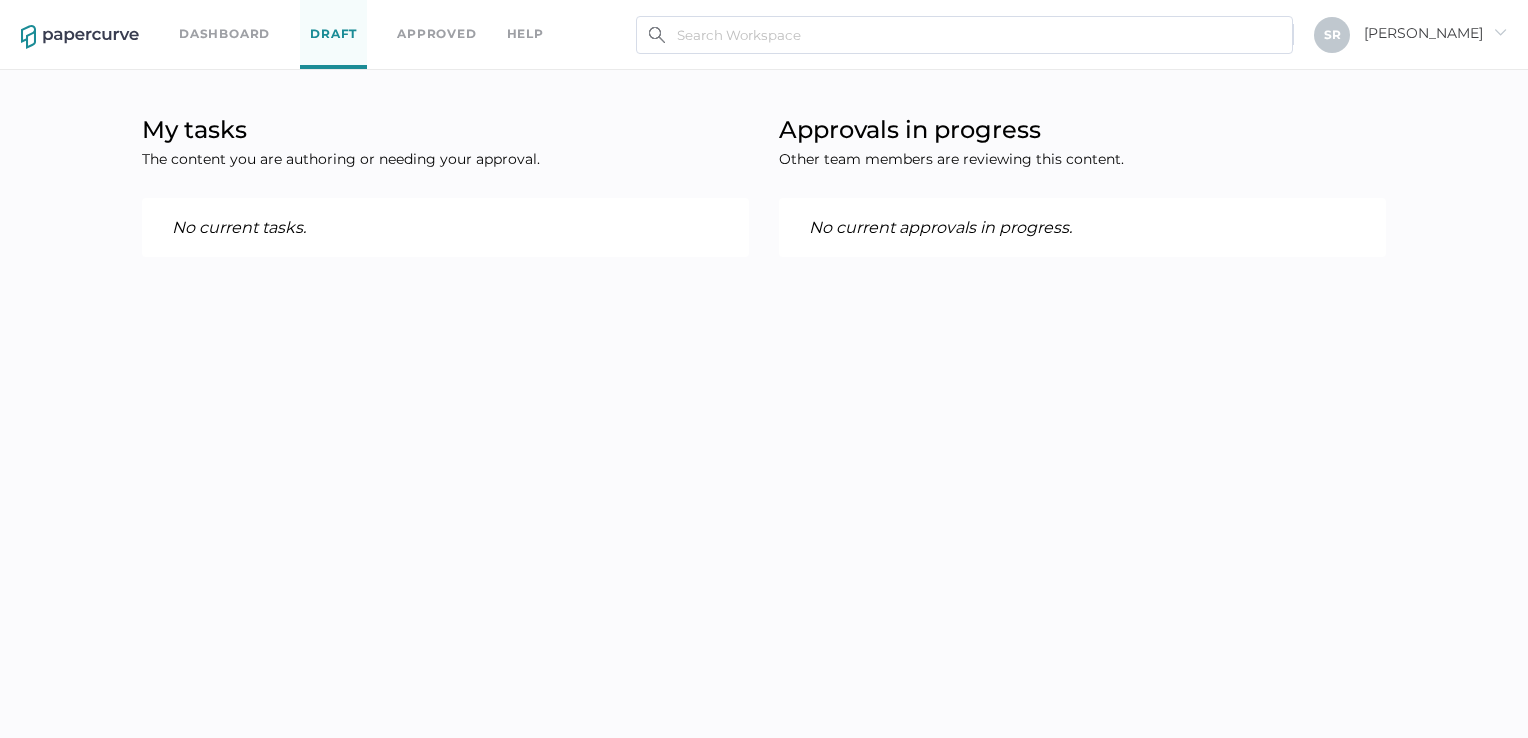 scroll, scrollTop: 0, scrollLeft: 0, axis: both 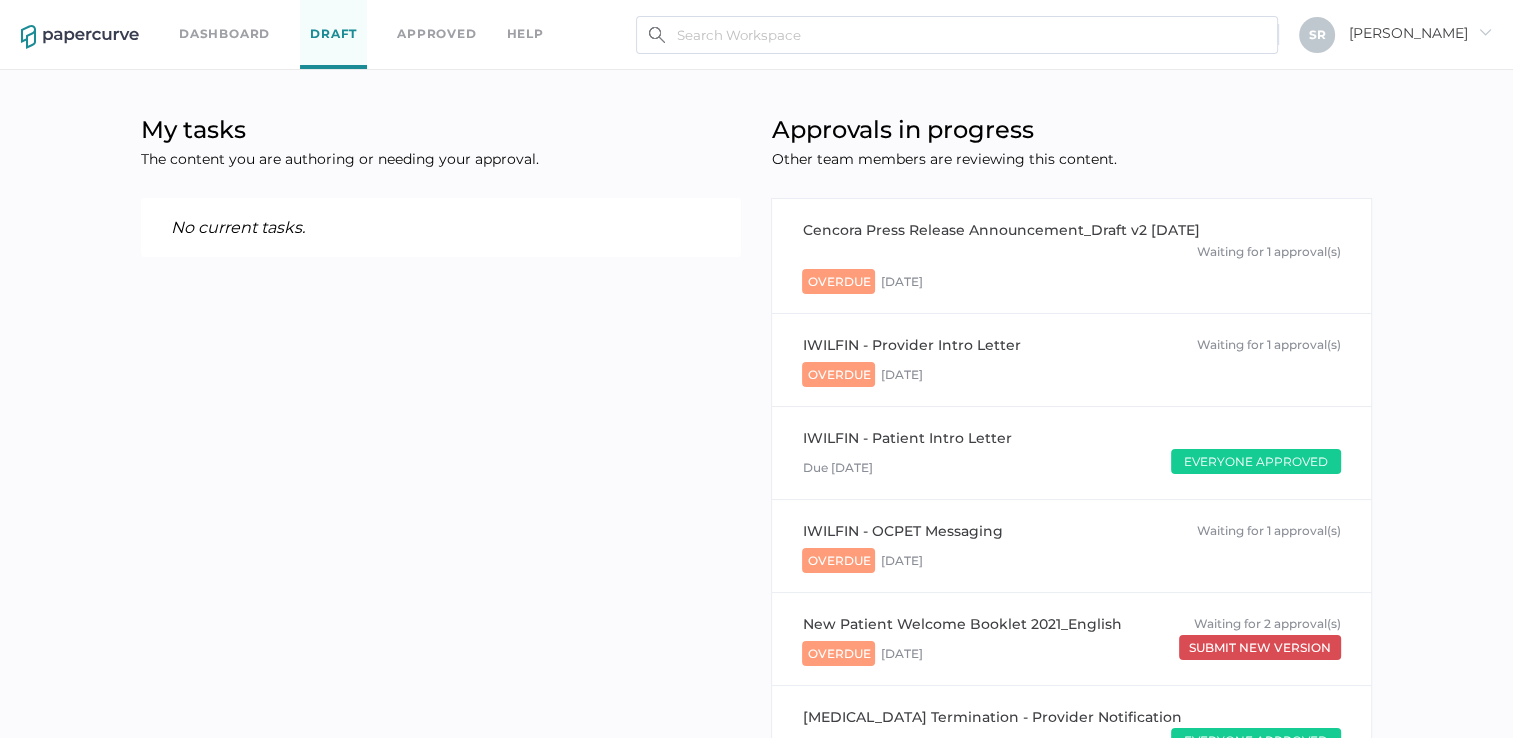 click on "Dashboard Draft Approved help" at bounding box center (376, 34) 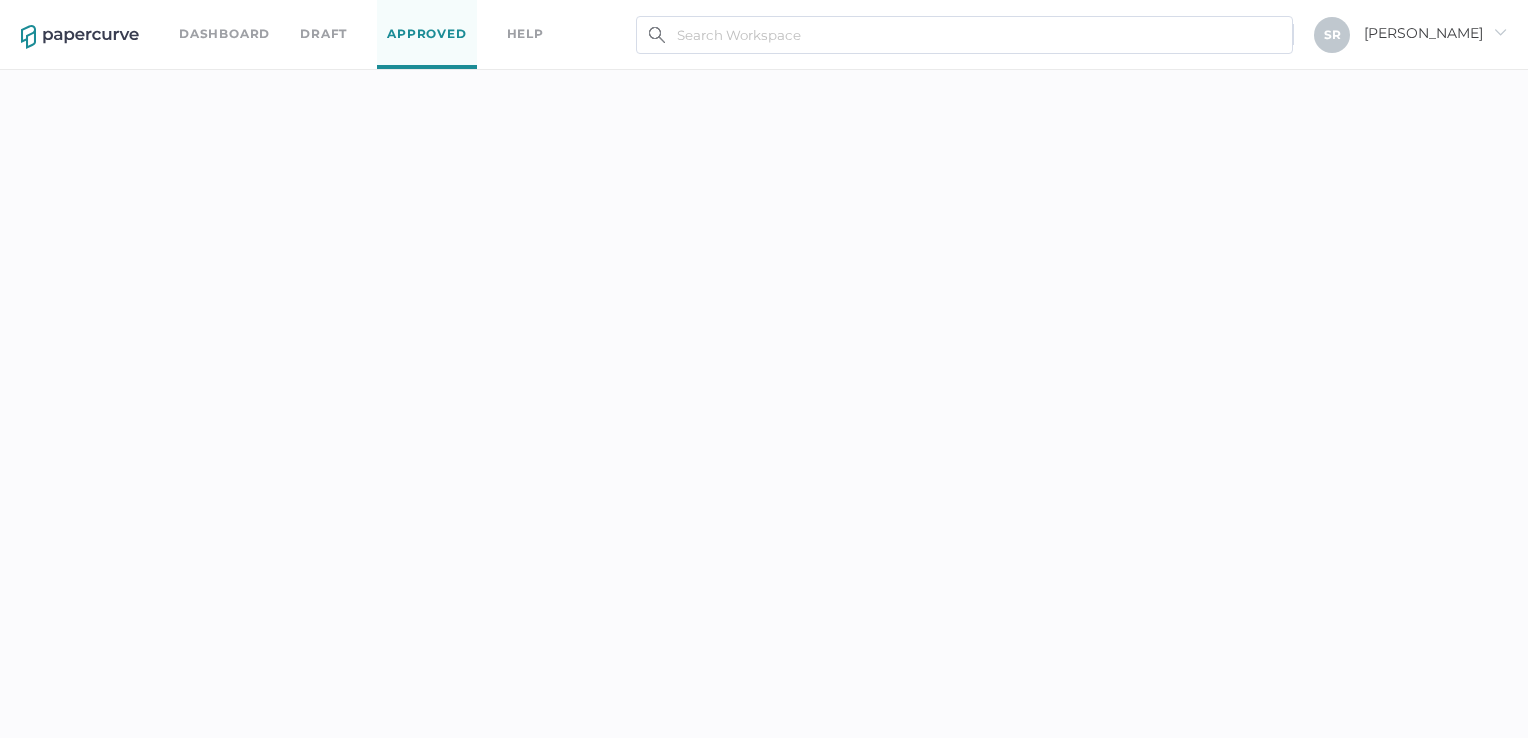 scroll, scrollTop: 0, scrollLeft: 0, axis: both 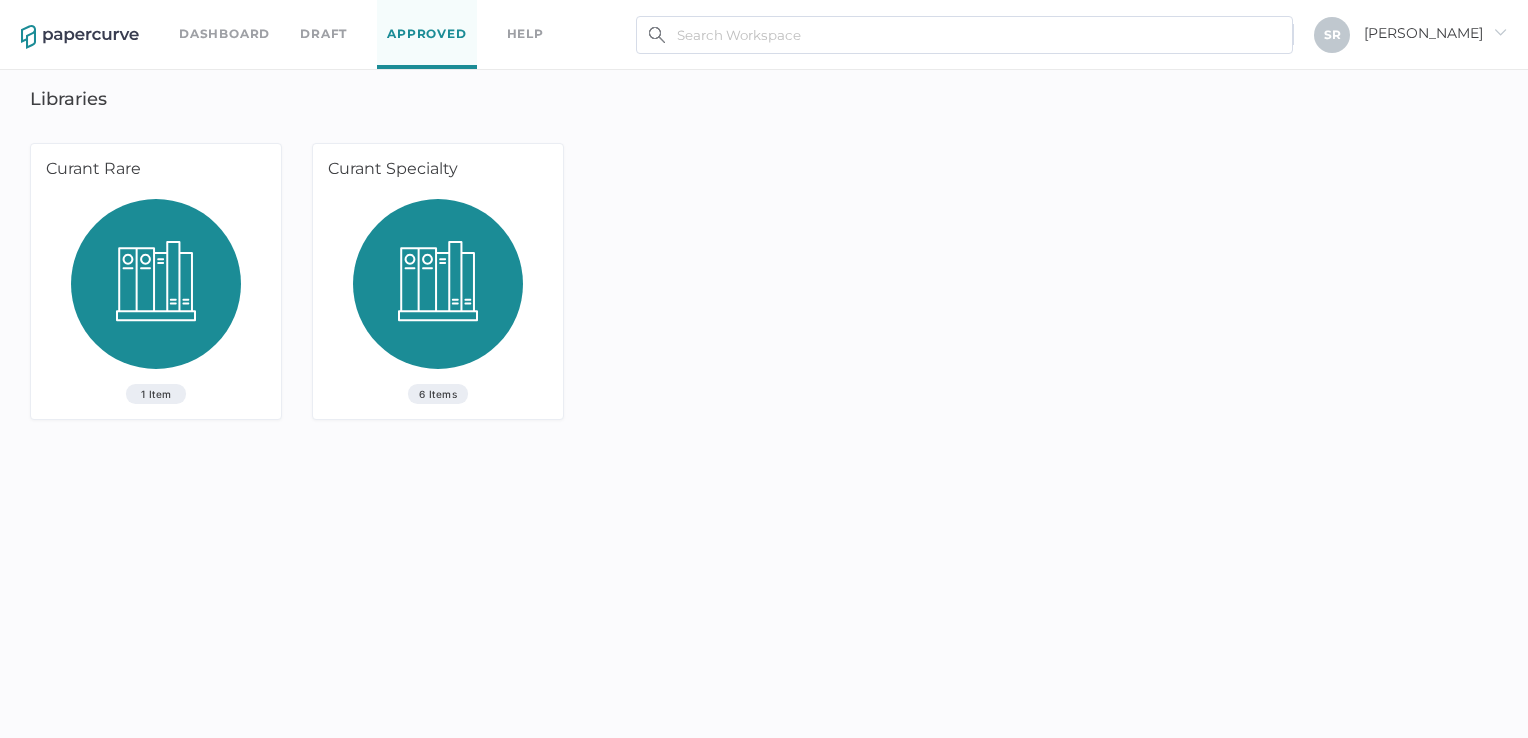 click on "Dashboard" at bounding box center [224, 34] 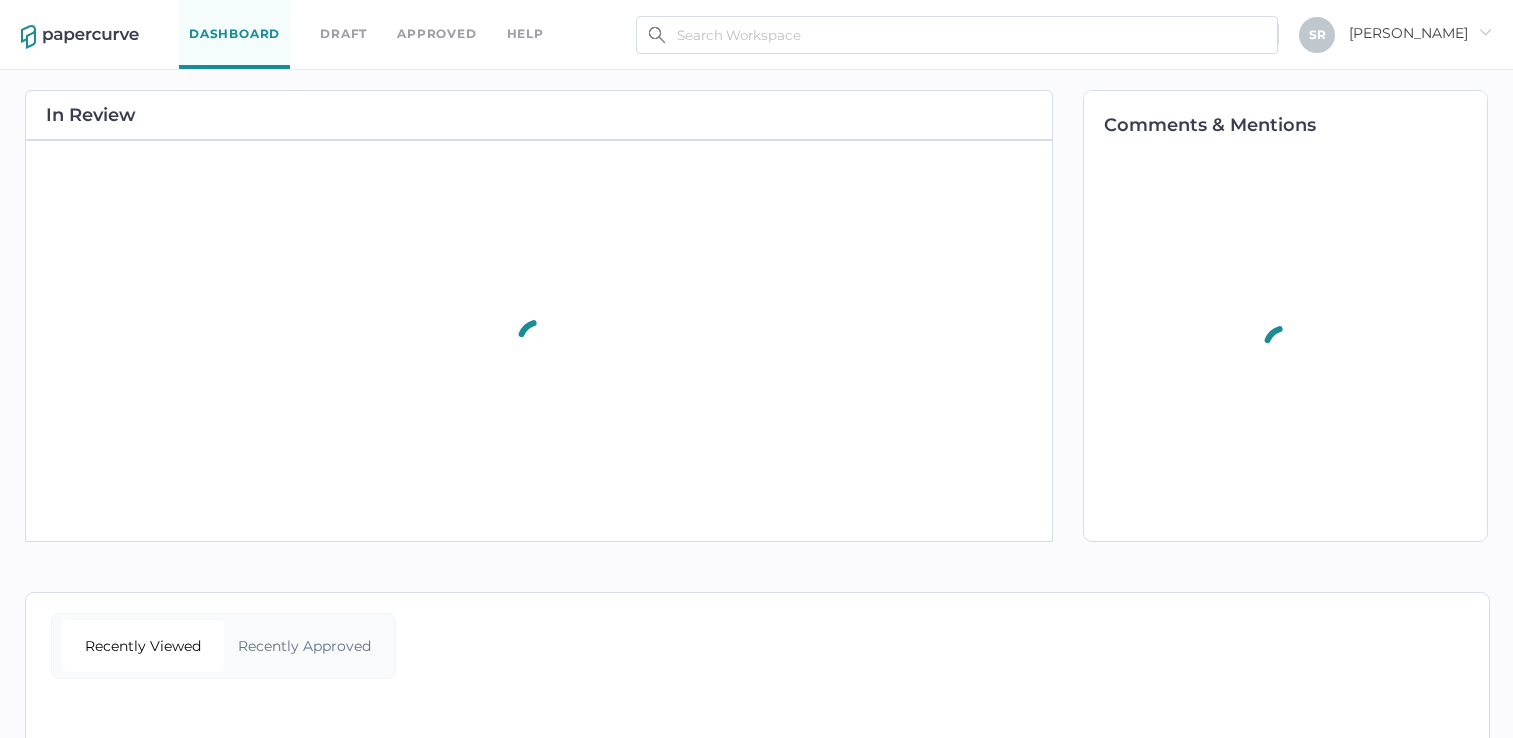 scroll, scrollTop: 0, scrollLeft: 0, axis: both 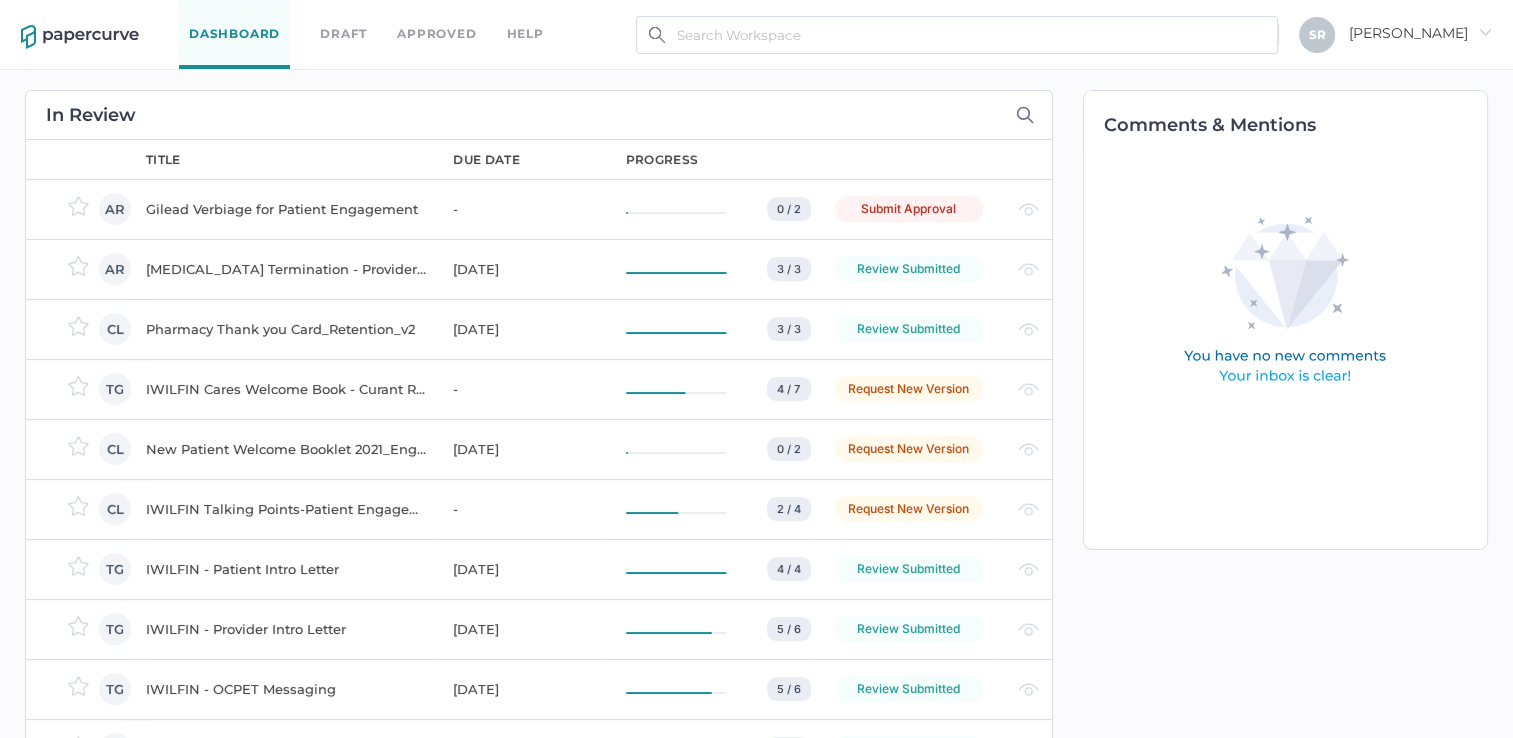 click on "Gilead Verbiage for Patient Engagement" at bounding box center (287, 209) 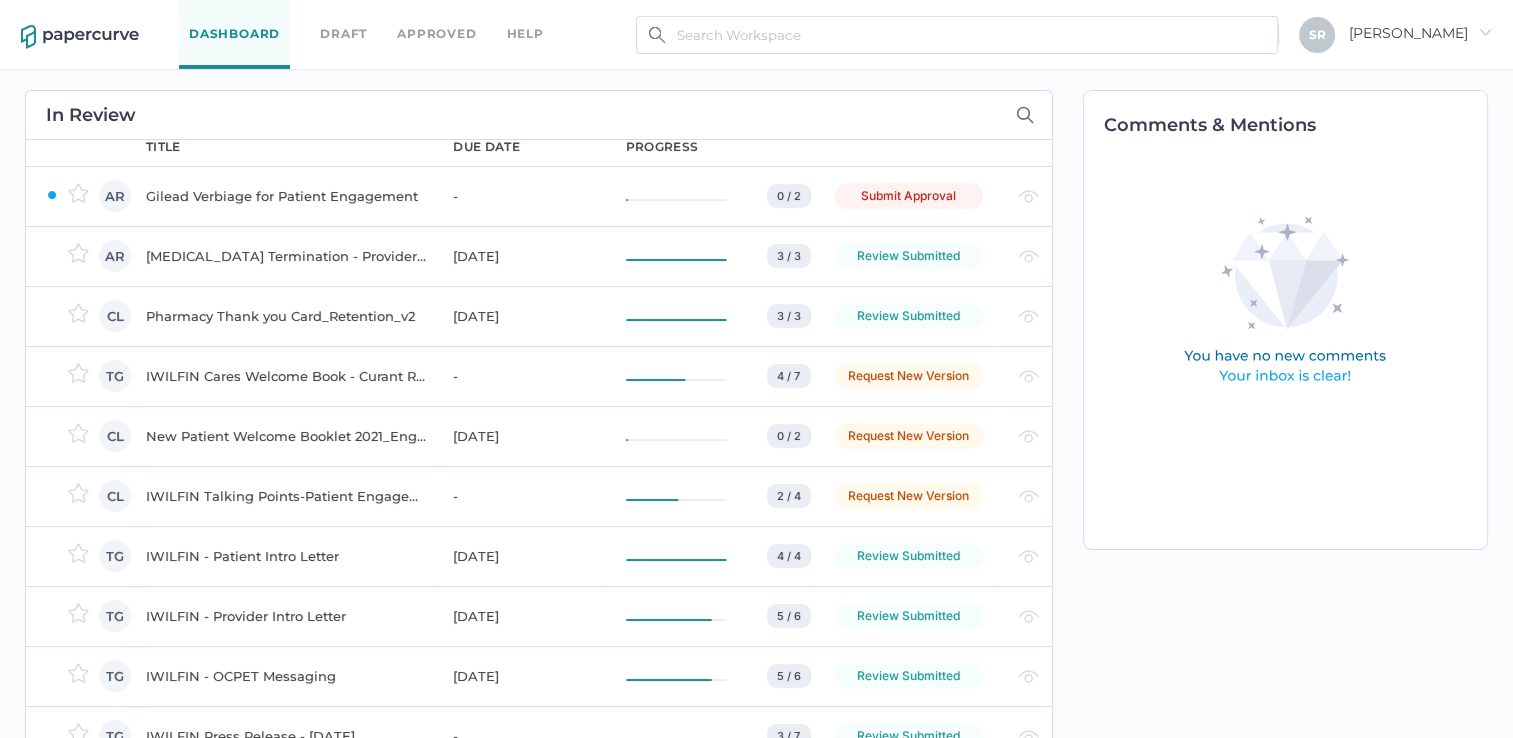 scroll, scrollTop: 0, scrollLeft: 0, axis: both 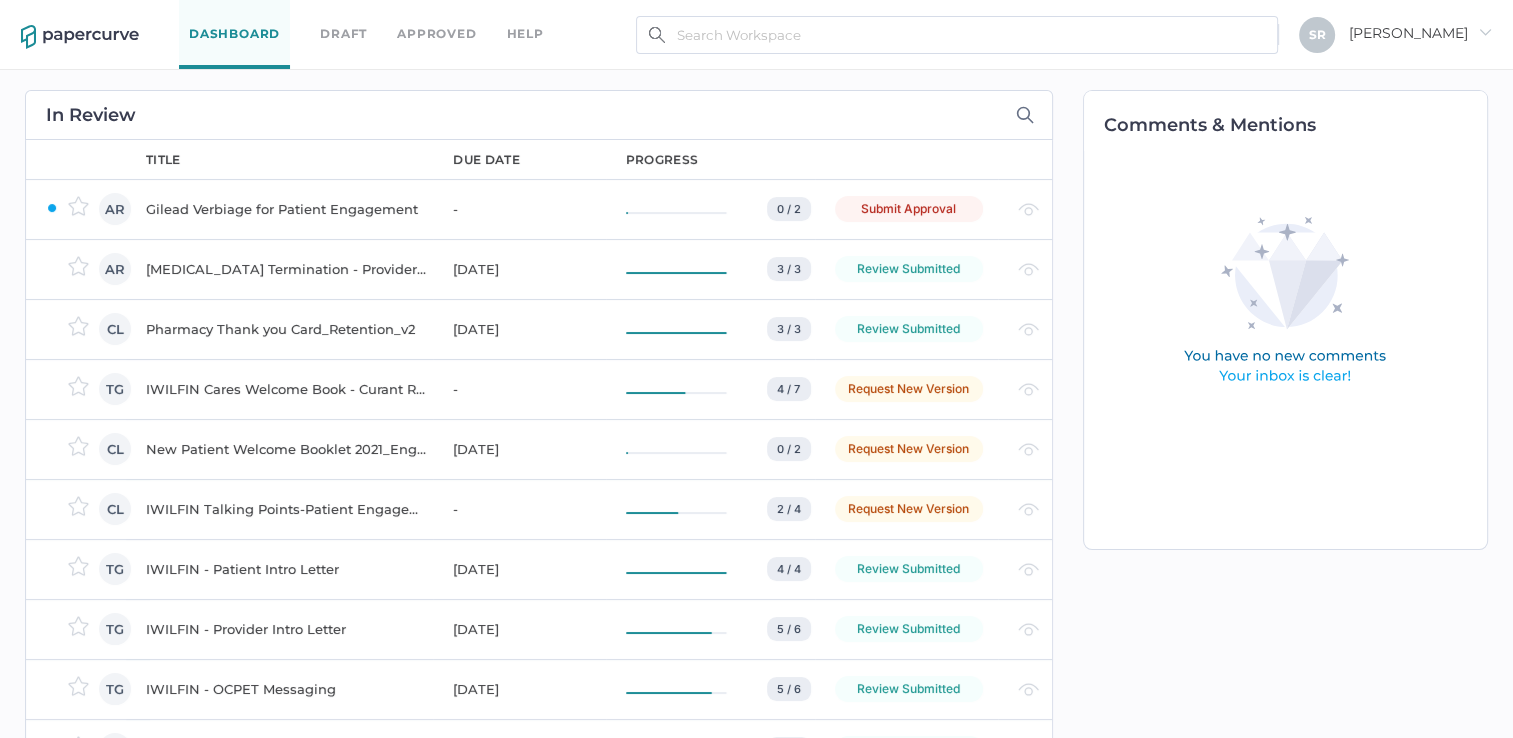 click on "IWILFIN Cares Welcome Book - Curant Rare" at bounding box center (287, 389) 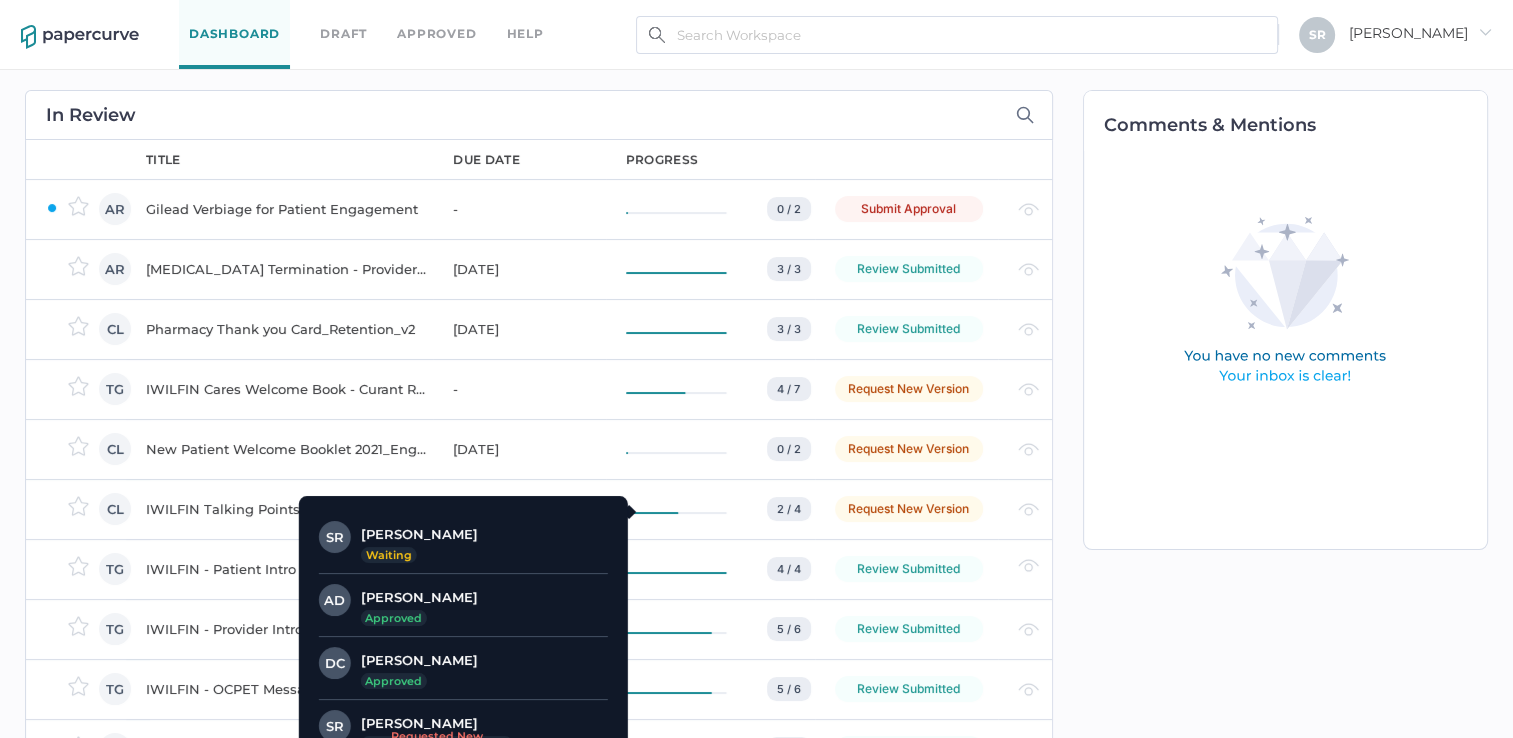 scroll, scrollTop: 64, scrollLeft: 0, axis: vertical 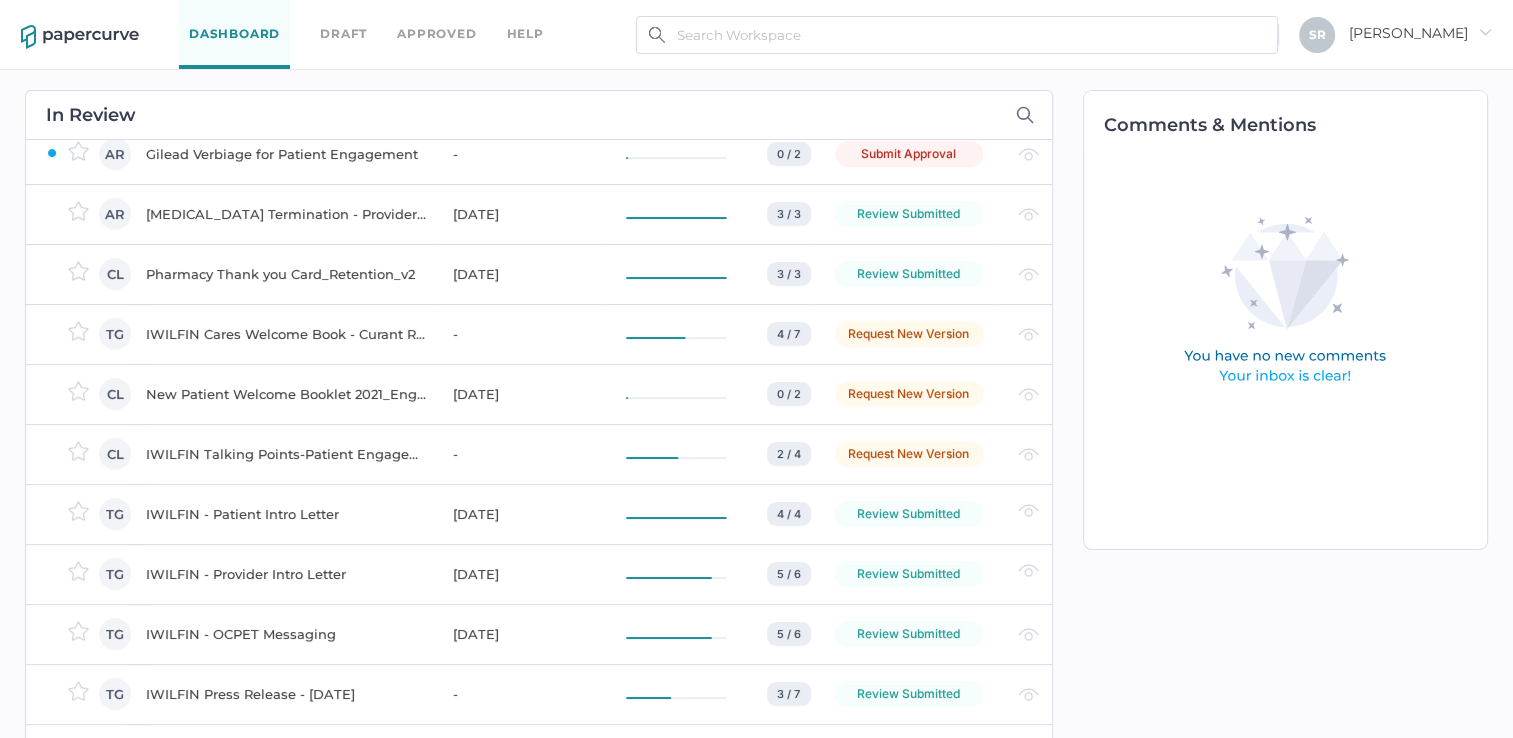 click on "IWILFIN - OCPET Messaging" at bounding box center (287, 634) 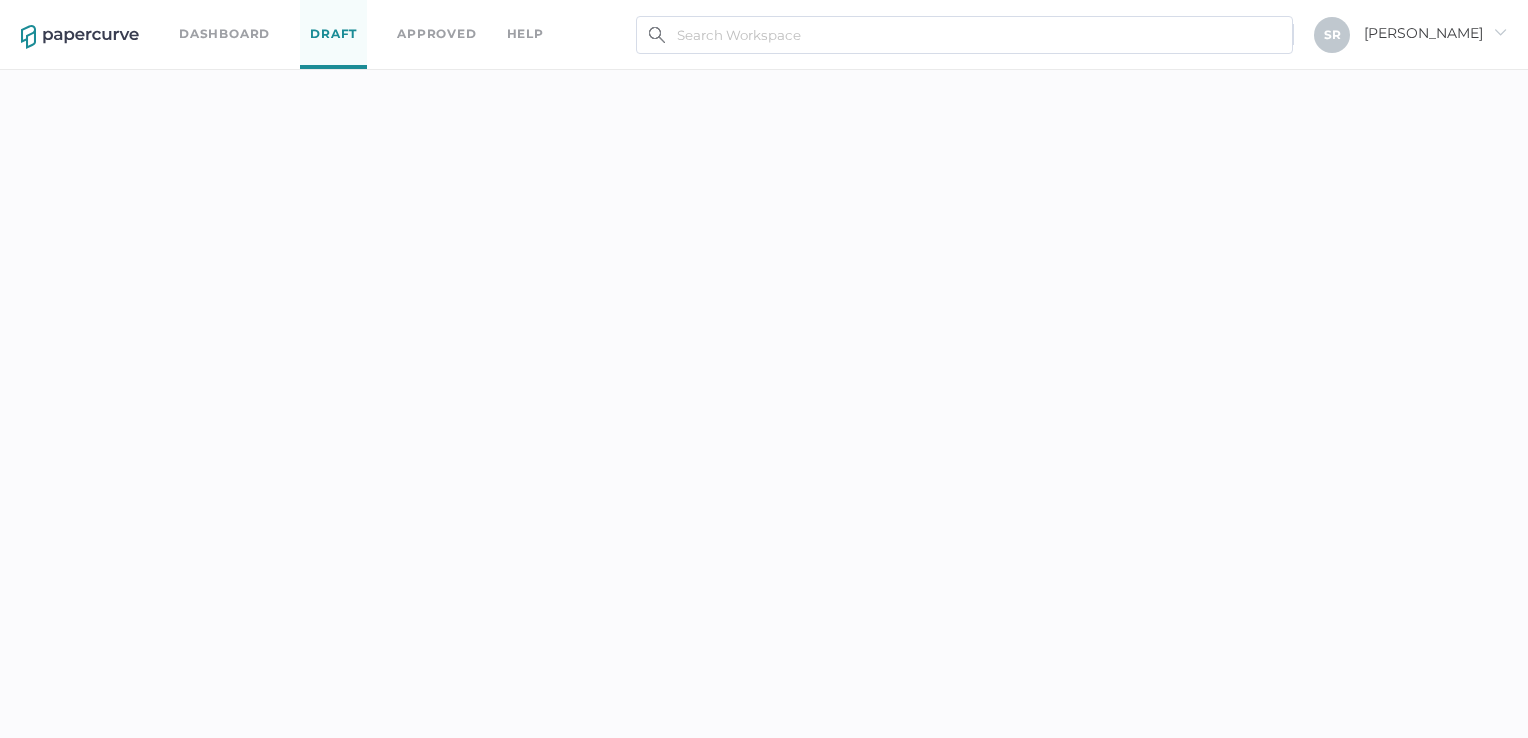 scroll, scrollTop: 0, scrollLeft: 0, axis: both 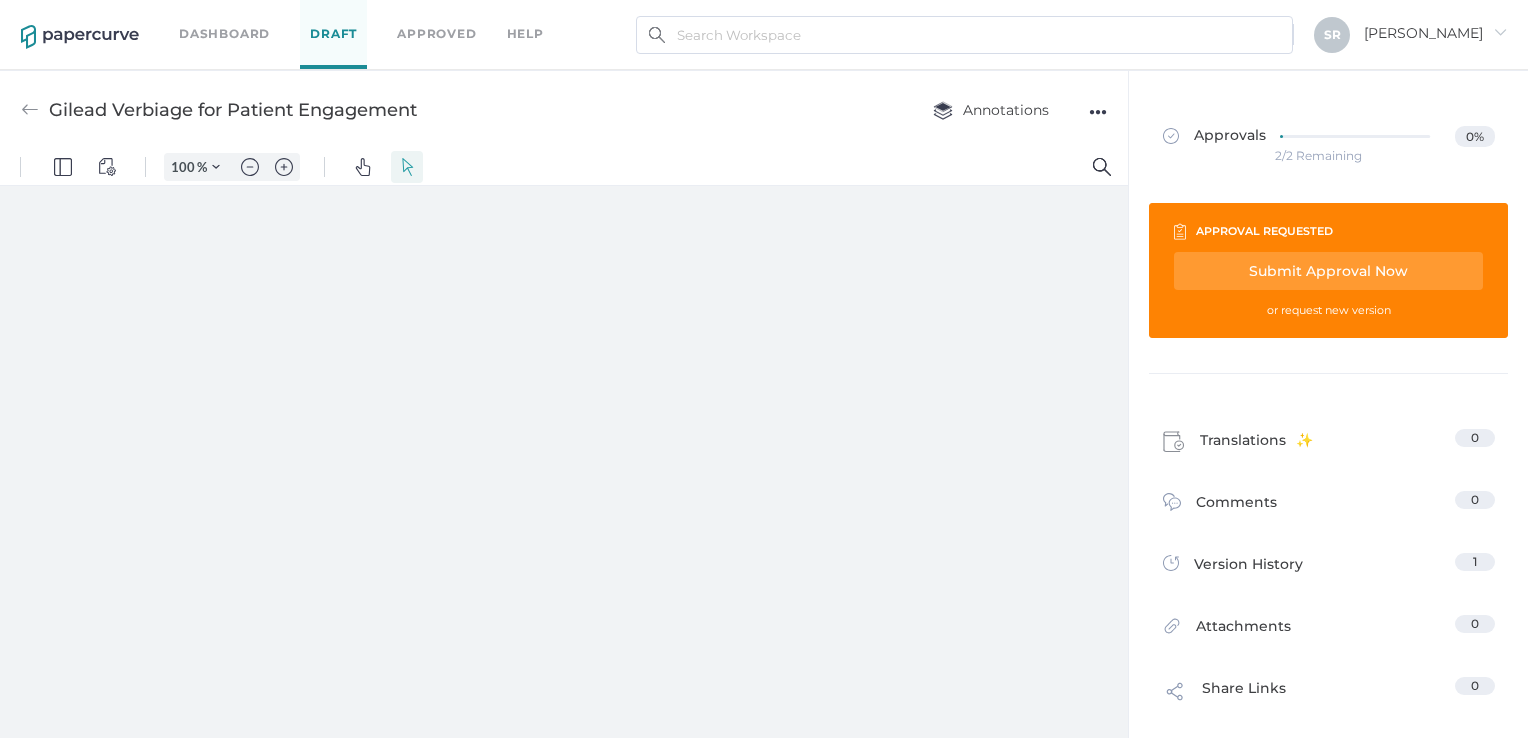 type on "138" 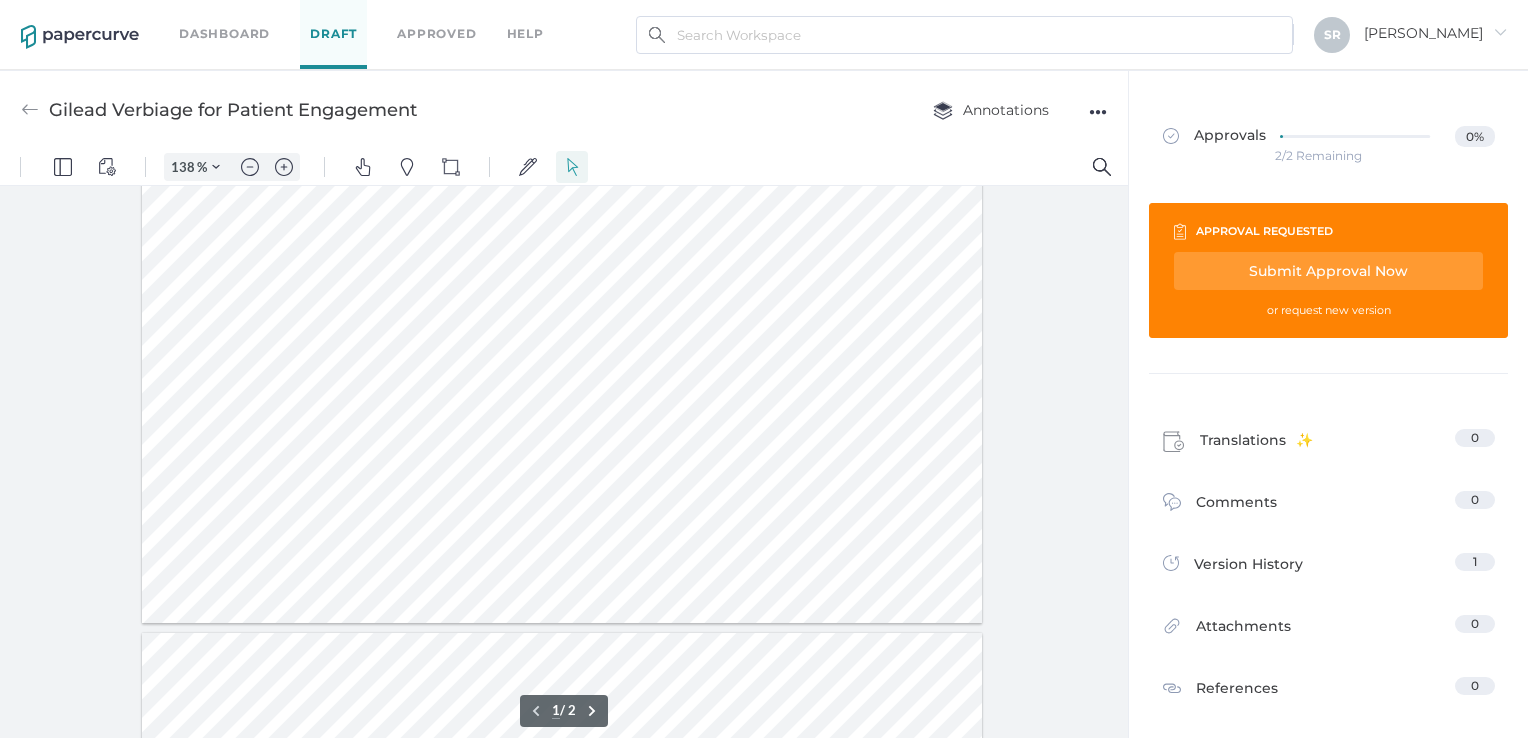 scroll, scrollTop: 0, scrollLeft: 0, axis: both 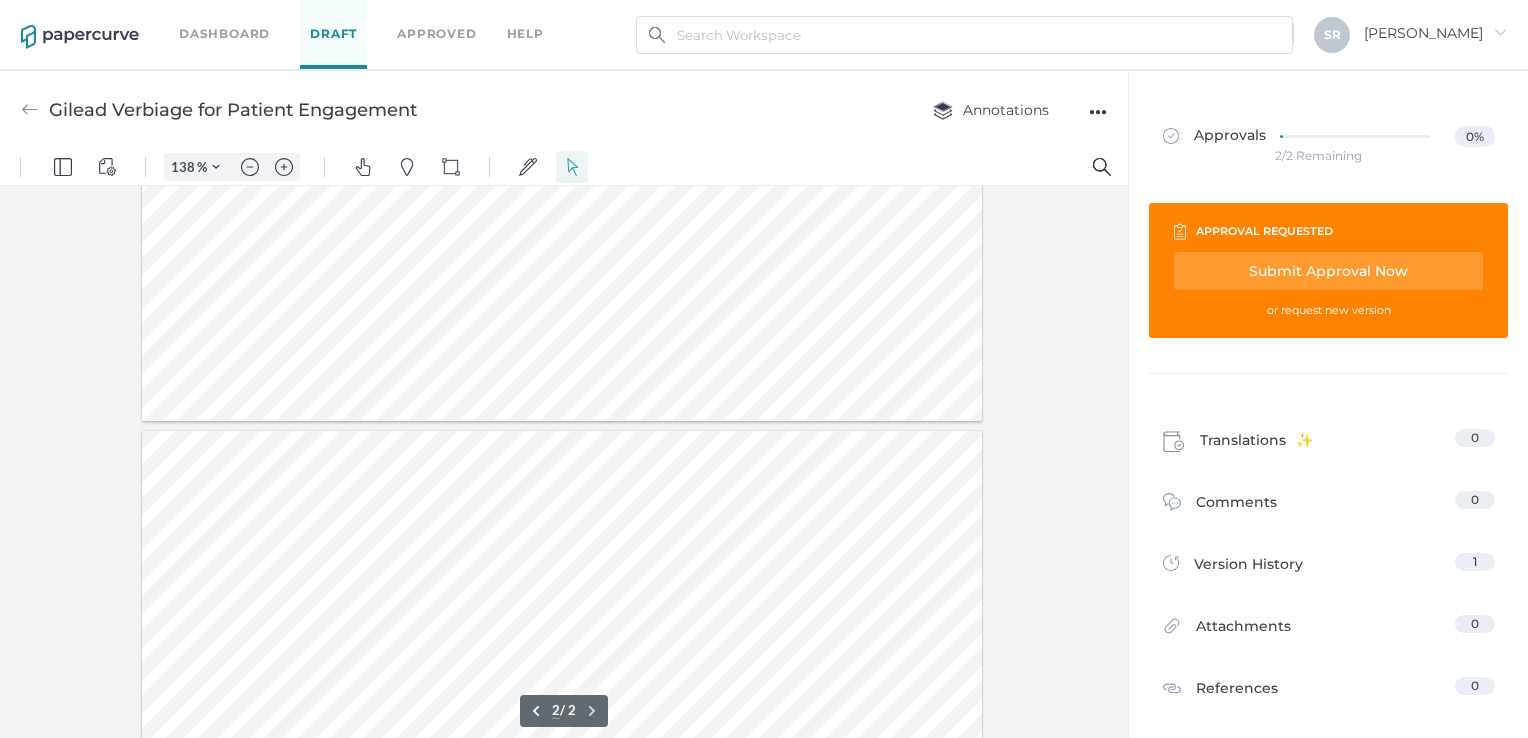 type on "1" 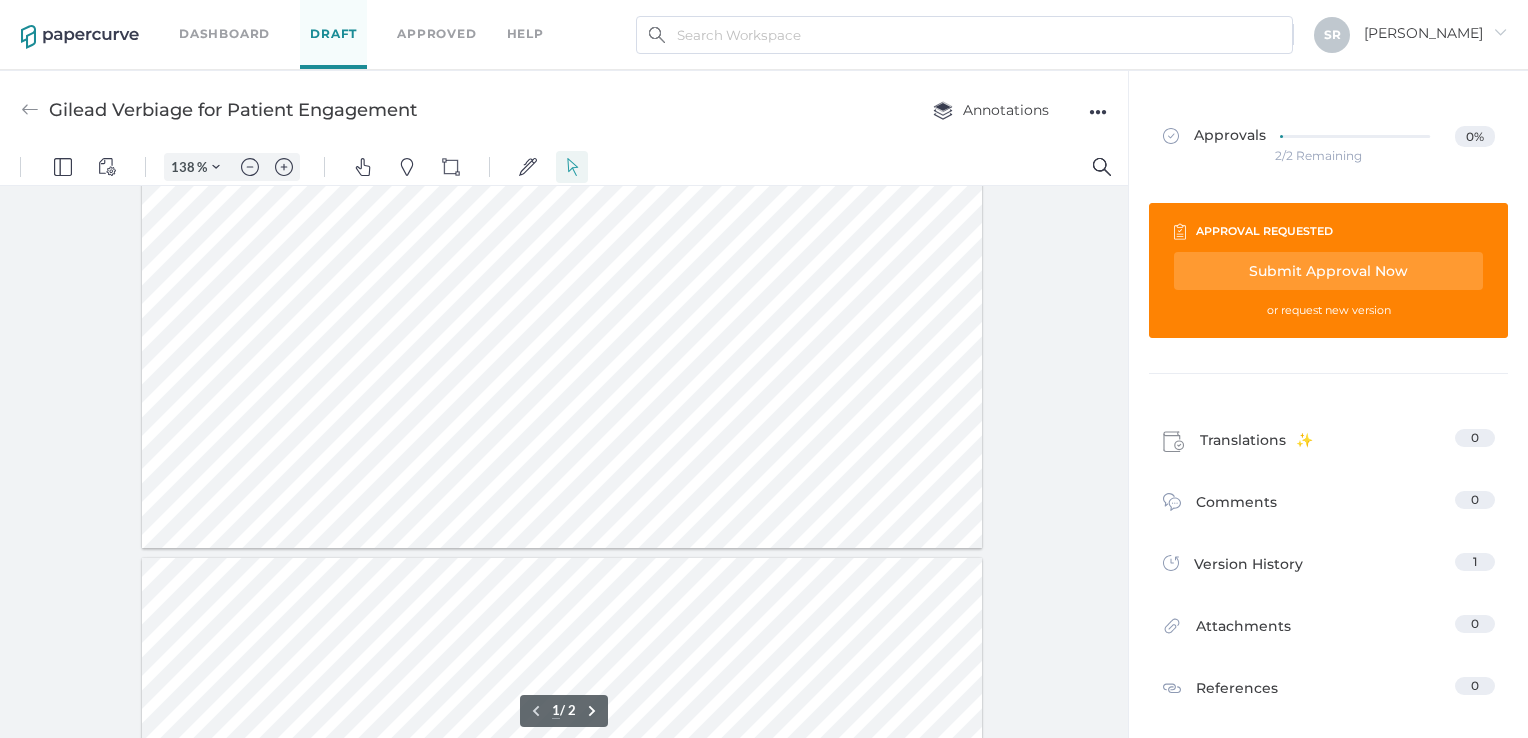 scroll, scrollTop: 0, scrollLeft: 0, axis: both 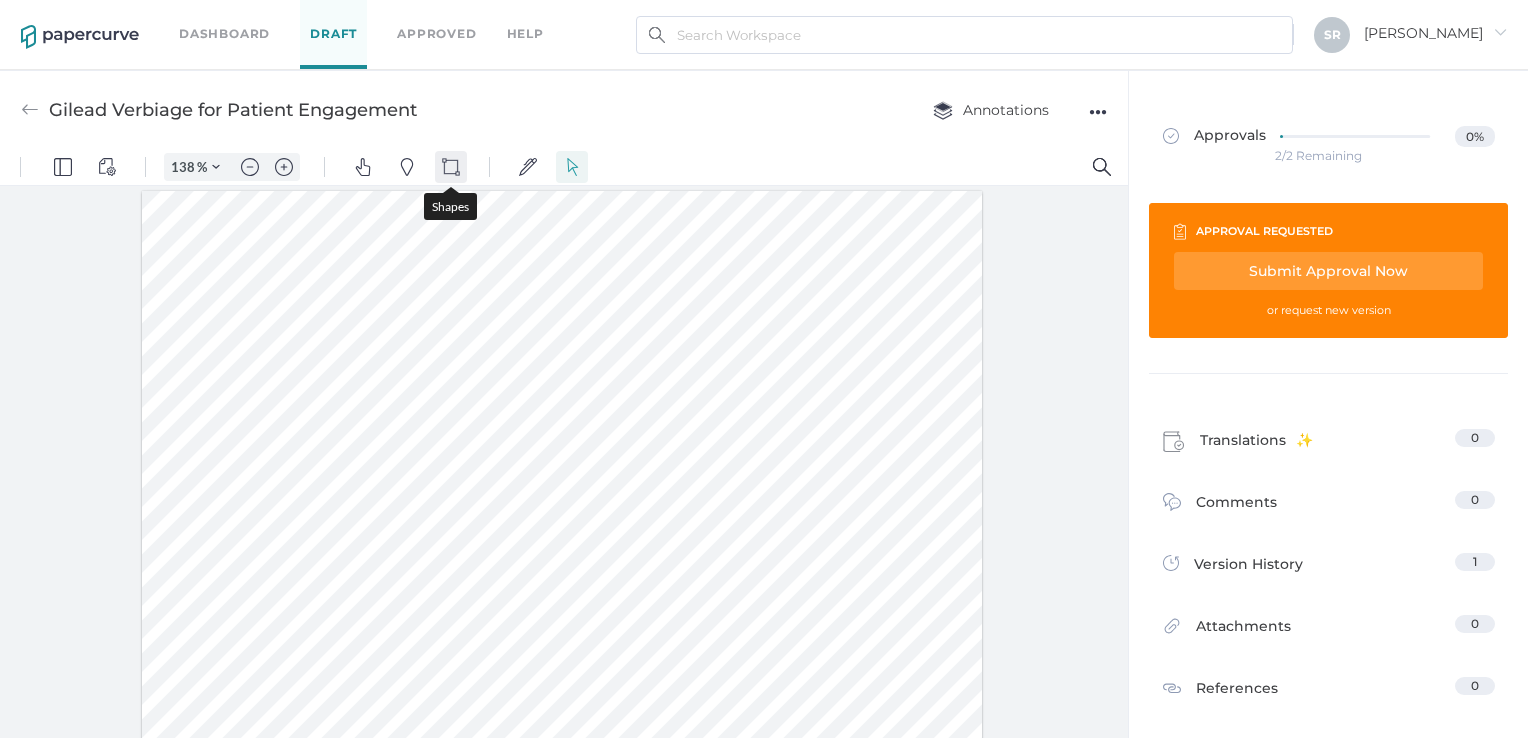 click at bounding box center [451, 167] 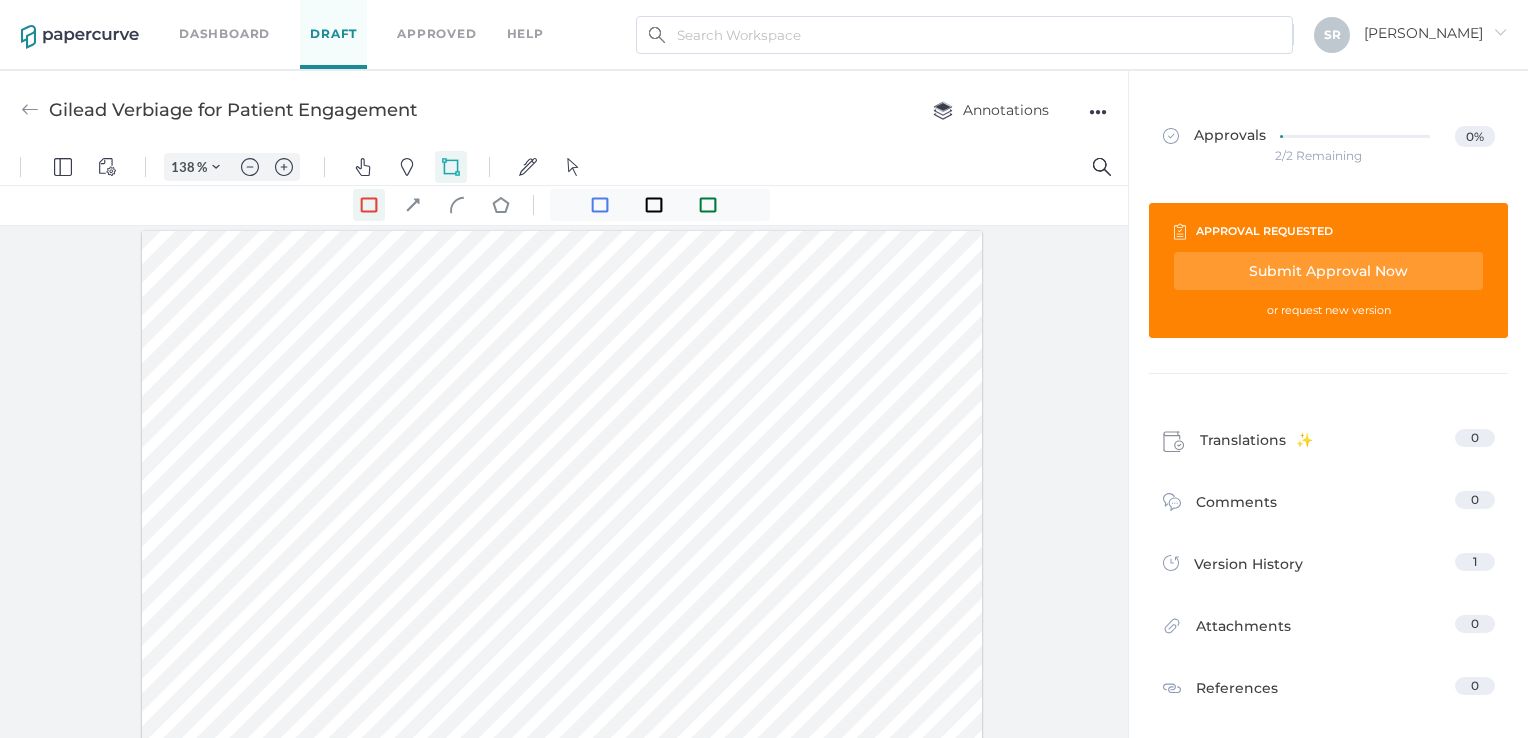 drag, startPoint x: 228, startPoint y: 438, endPoint x: 888, endPoint y: 507, distance: 663.59705 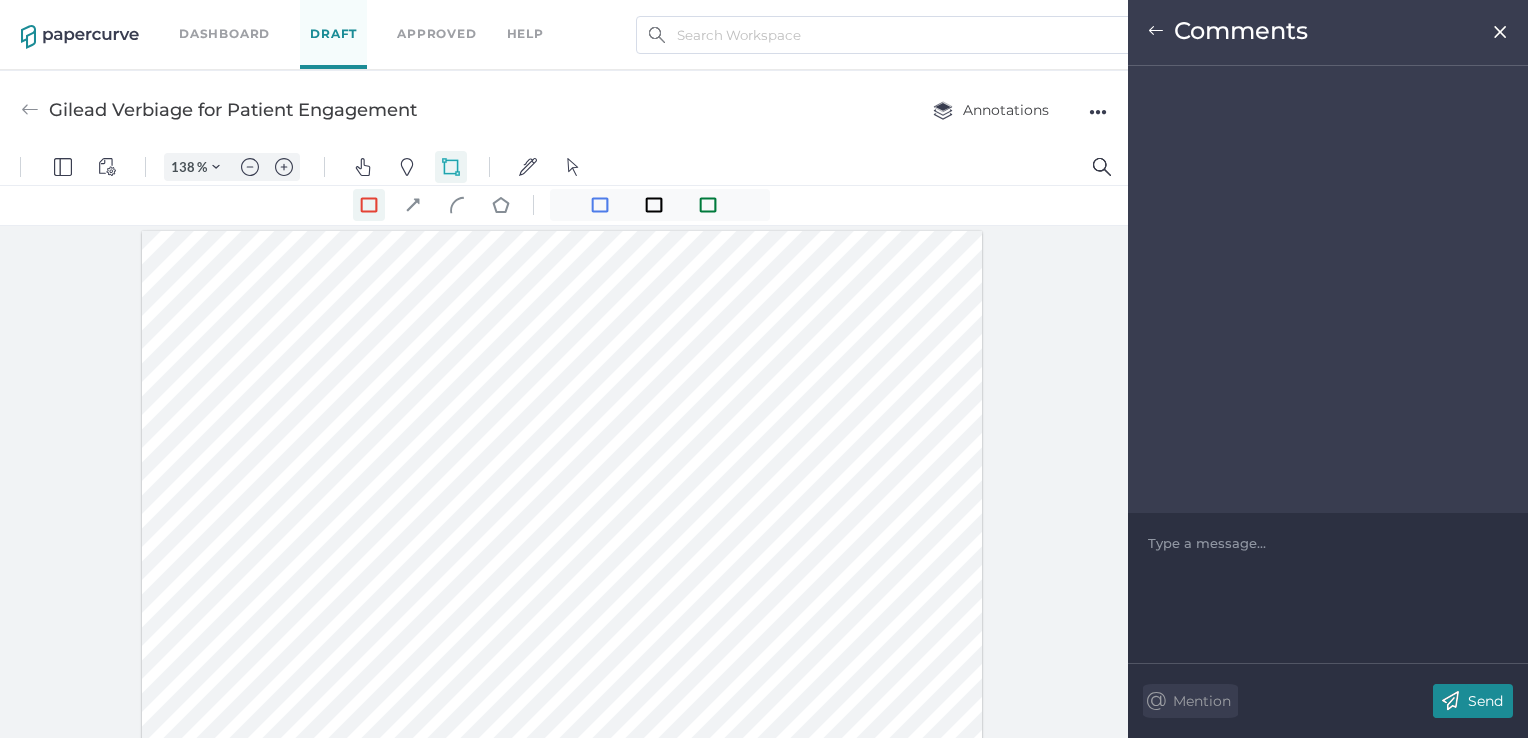 click on "@ Mention" at bounding box center (1190, 701) 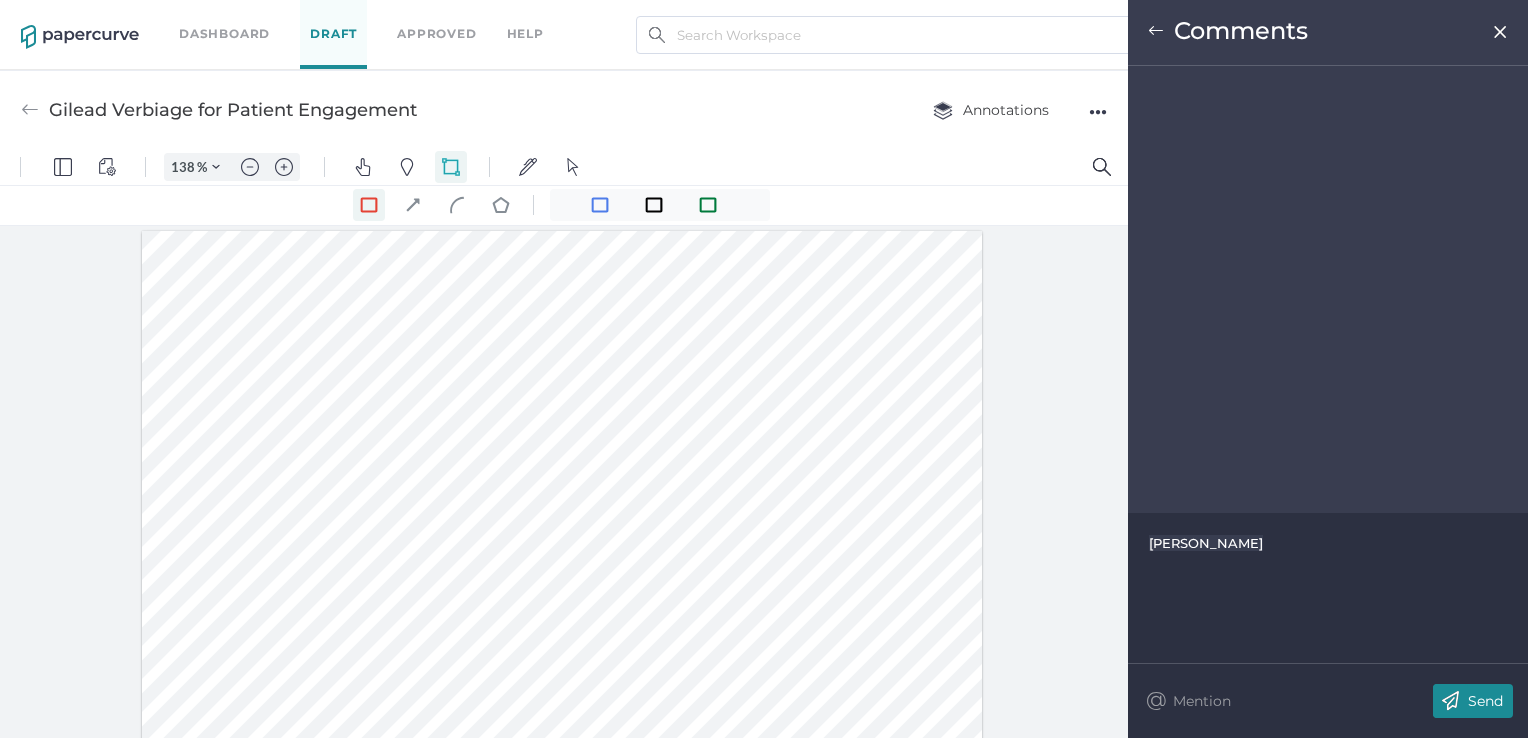click on "@ Mention Send" at bounding box center [1328, 700] 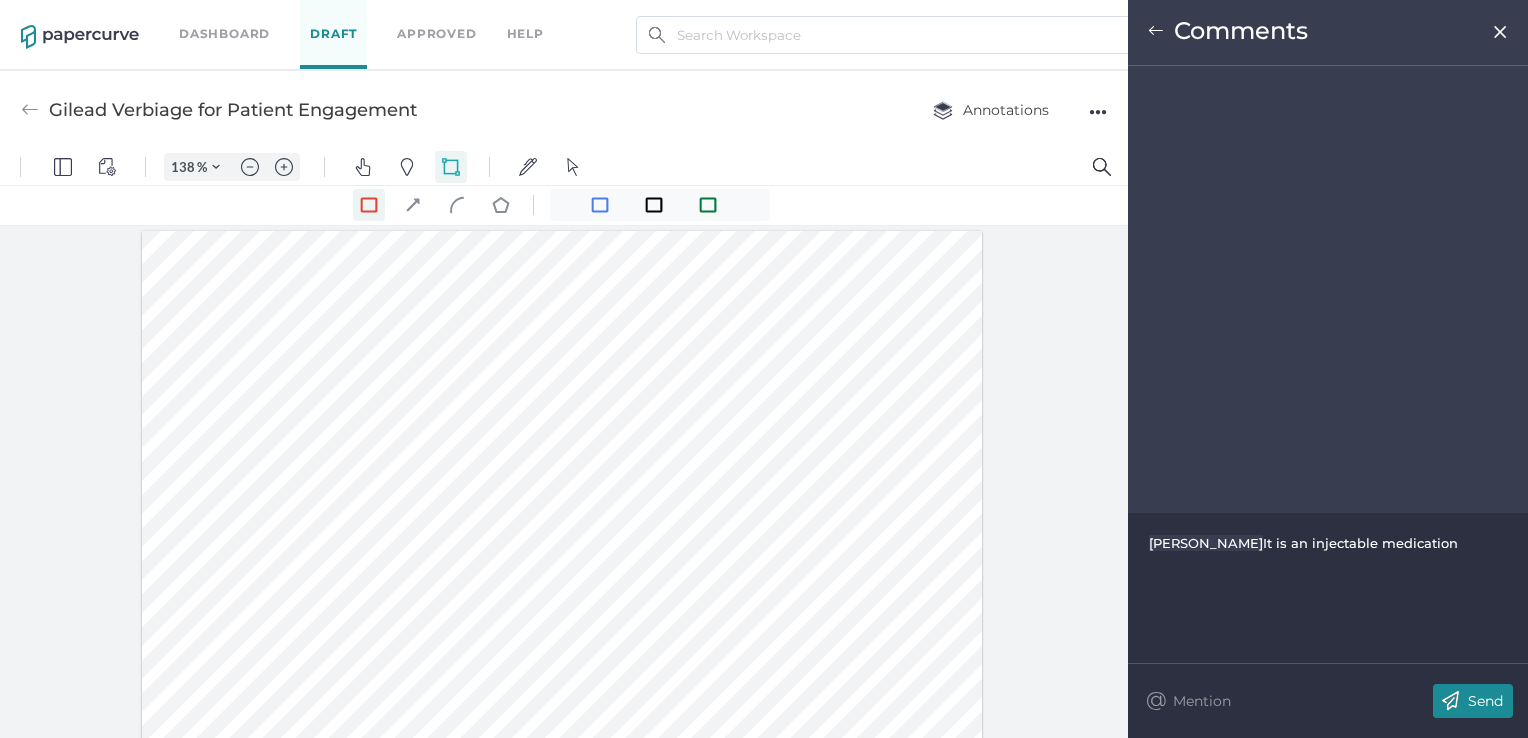 drag, startPoint x: 1450, startPoint y: 538, endPoint x: 1238, endPoint y: 534, distance: 212.03773 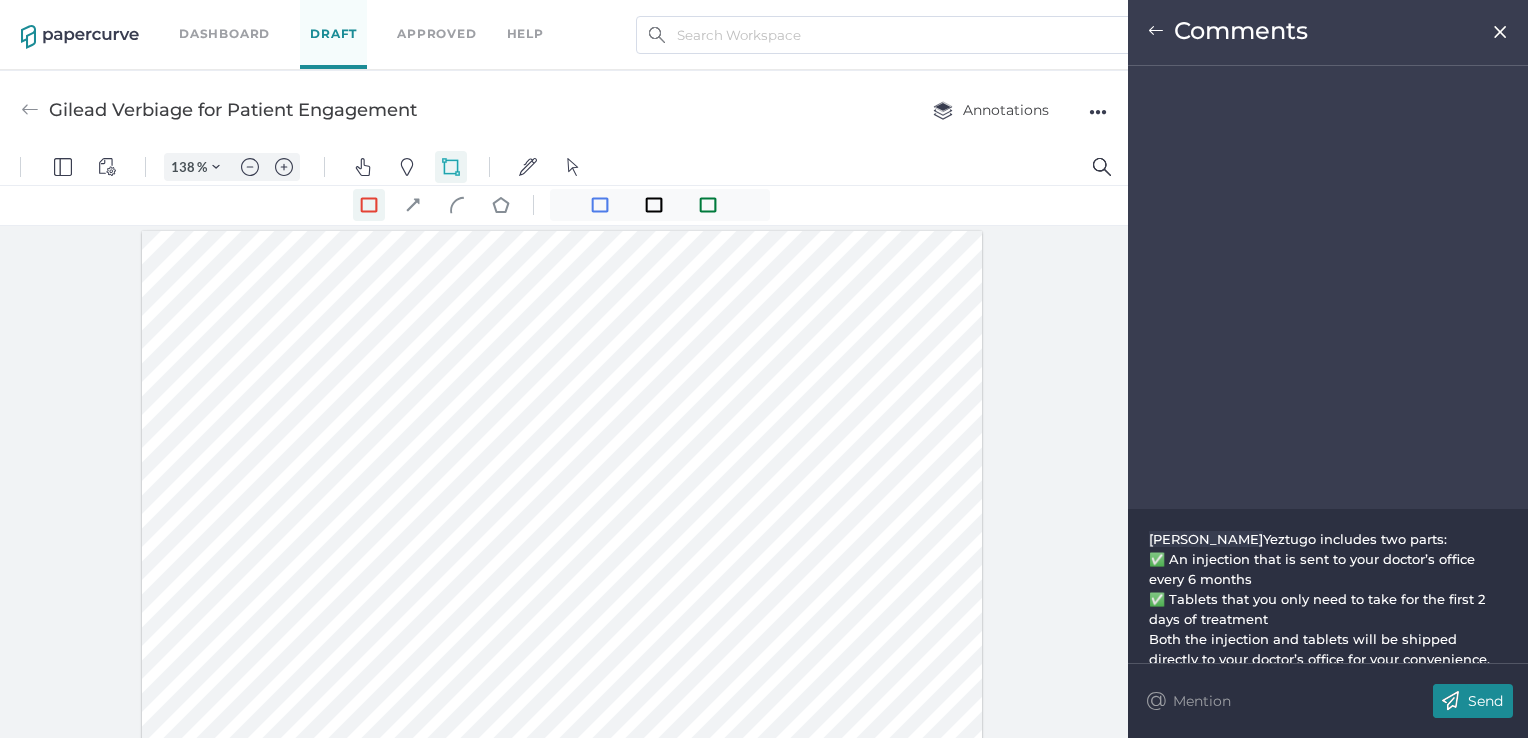 click on "Yeztugo includes two parts:
✅ An injection that is sent to your doctor’s office every 6 months
✅ Tablets that you only need to take for the first 2 days of treatment" at bounding box center (1319, 579) 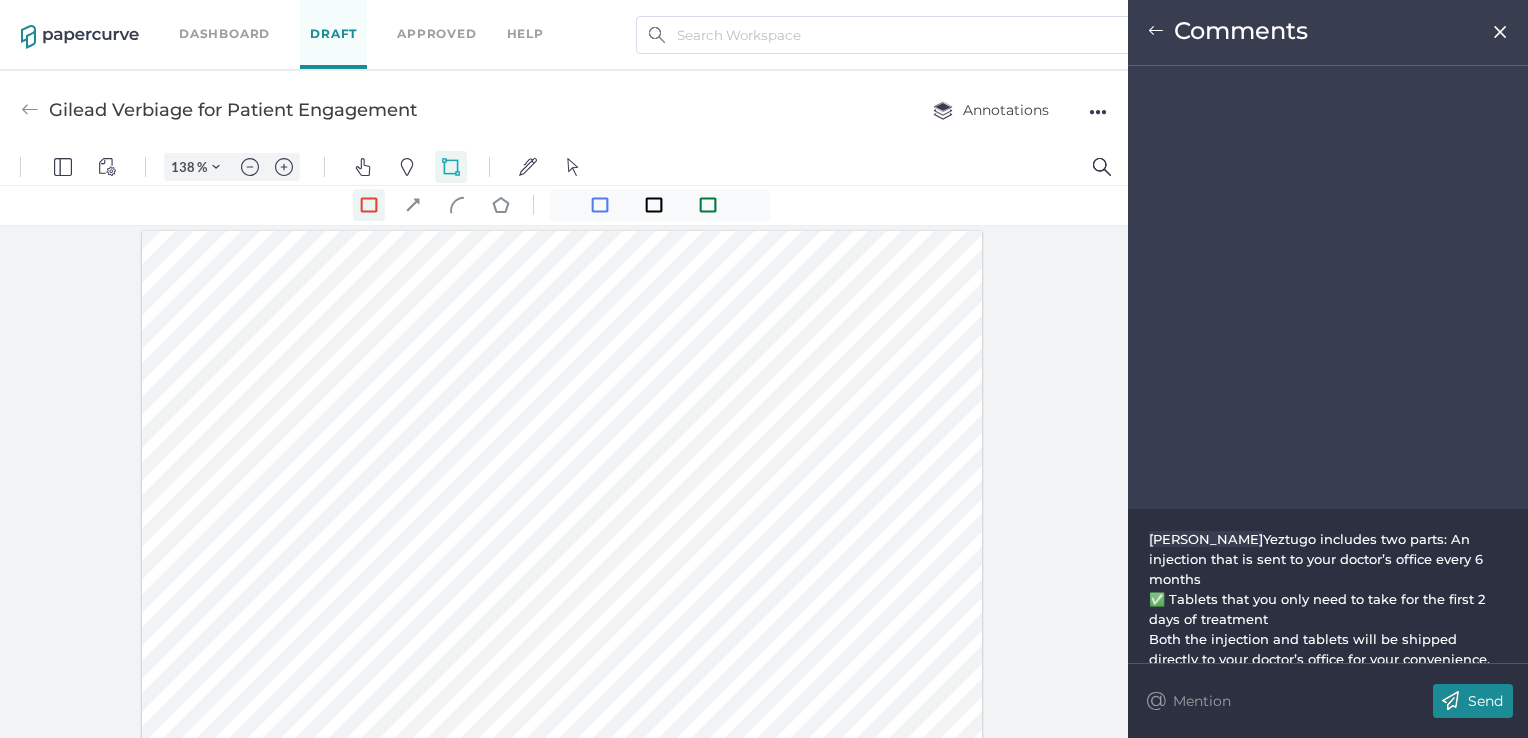 click on "Yeztugo includes two parts: An injection that is sent to your doctor’s office every 6 months
✅ Tablets that you only need to take for the first 2 days of treatment" at bounding box center [1319, 579] 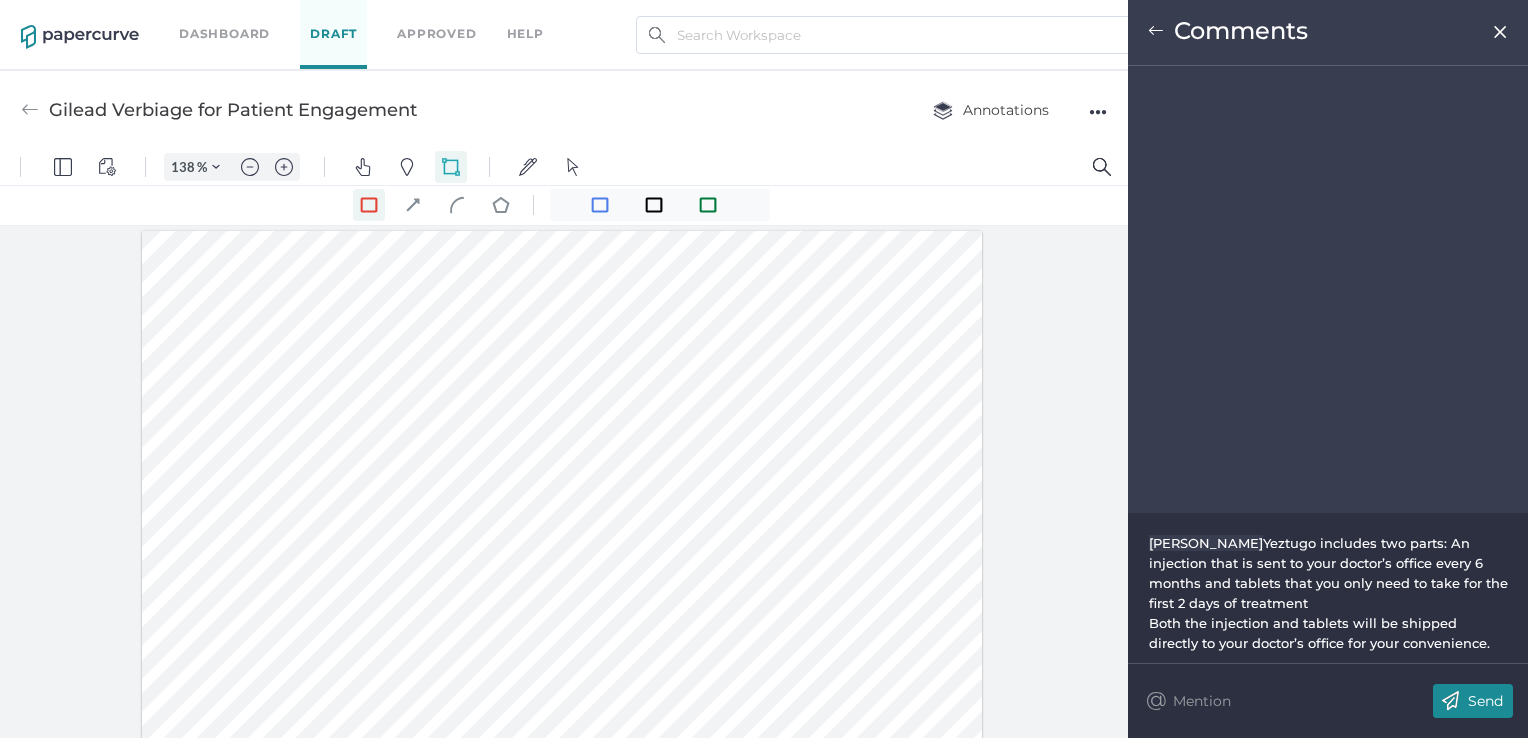 click on "Alexis Rivera   Yeztugo includes two parts: An injection that is sent to your doctor’s office every 6 months and tablets that you only need to take for the first 2 days of treatment" at bounding box center [1328, 573] 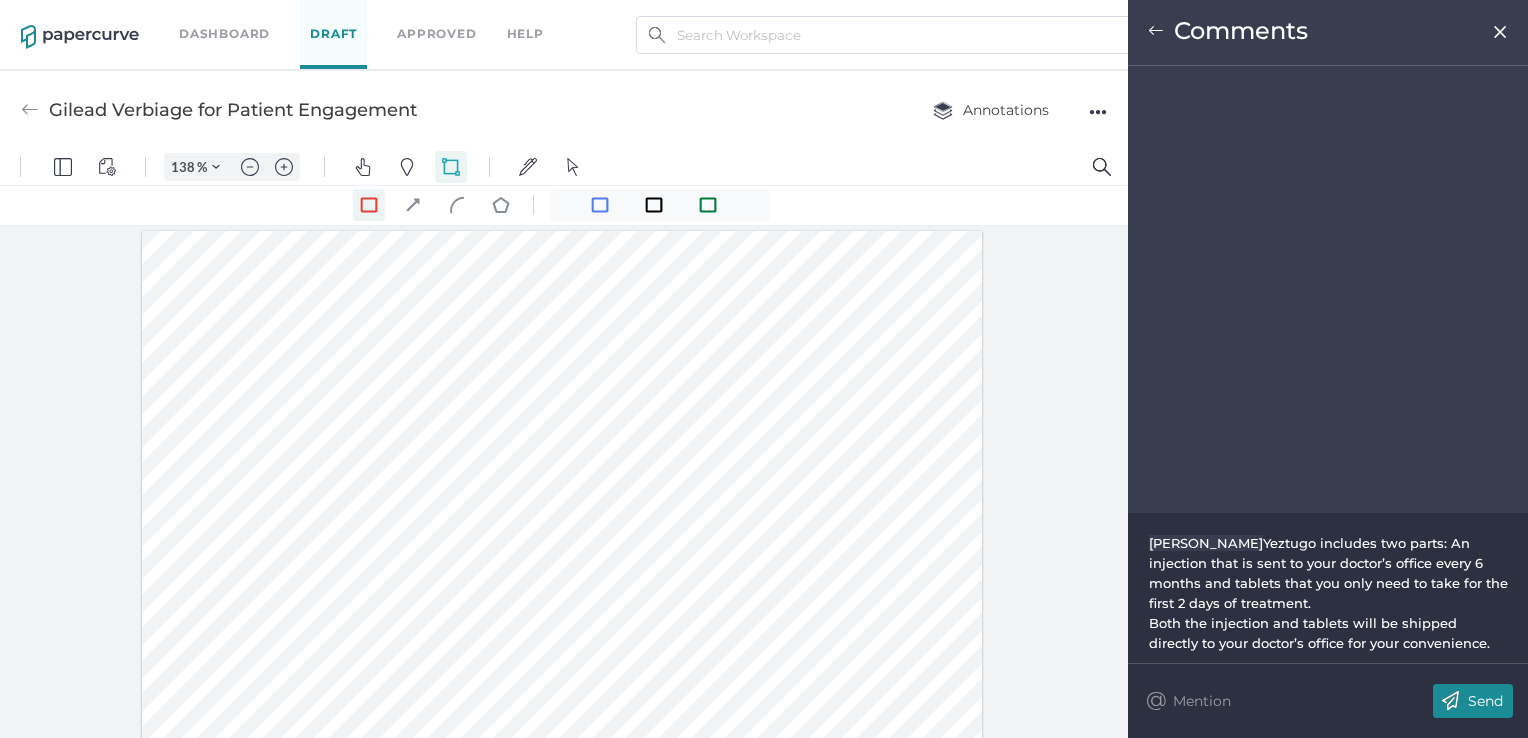 click on "Alexis Rivera   Yeztugo includes two parts: An injection that is sent to your doctor’s office every 6 months and tablets that you only need to take for the first 2 days of treatment. Both the injection and tablets will be shipped directly to your doctor’s office for your convenience." at bounding box center (1328, 588) 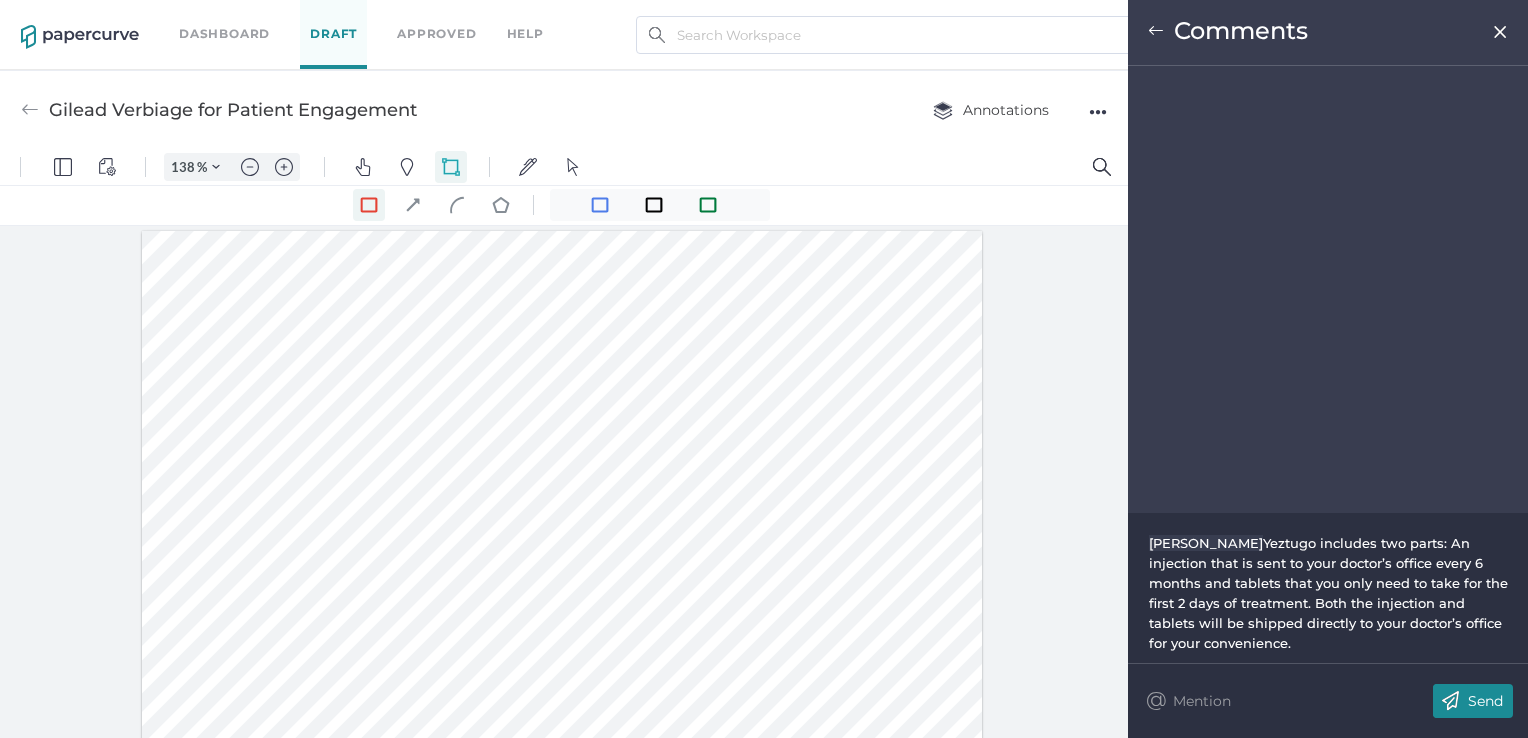 click at bounding box center [1450, 701] 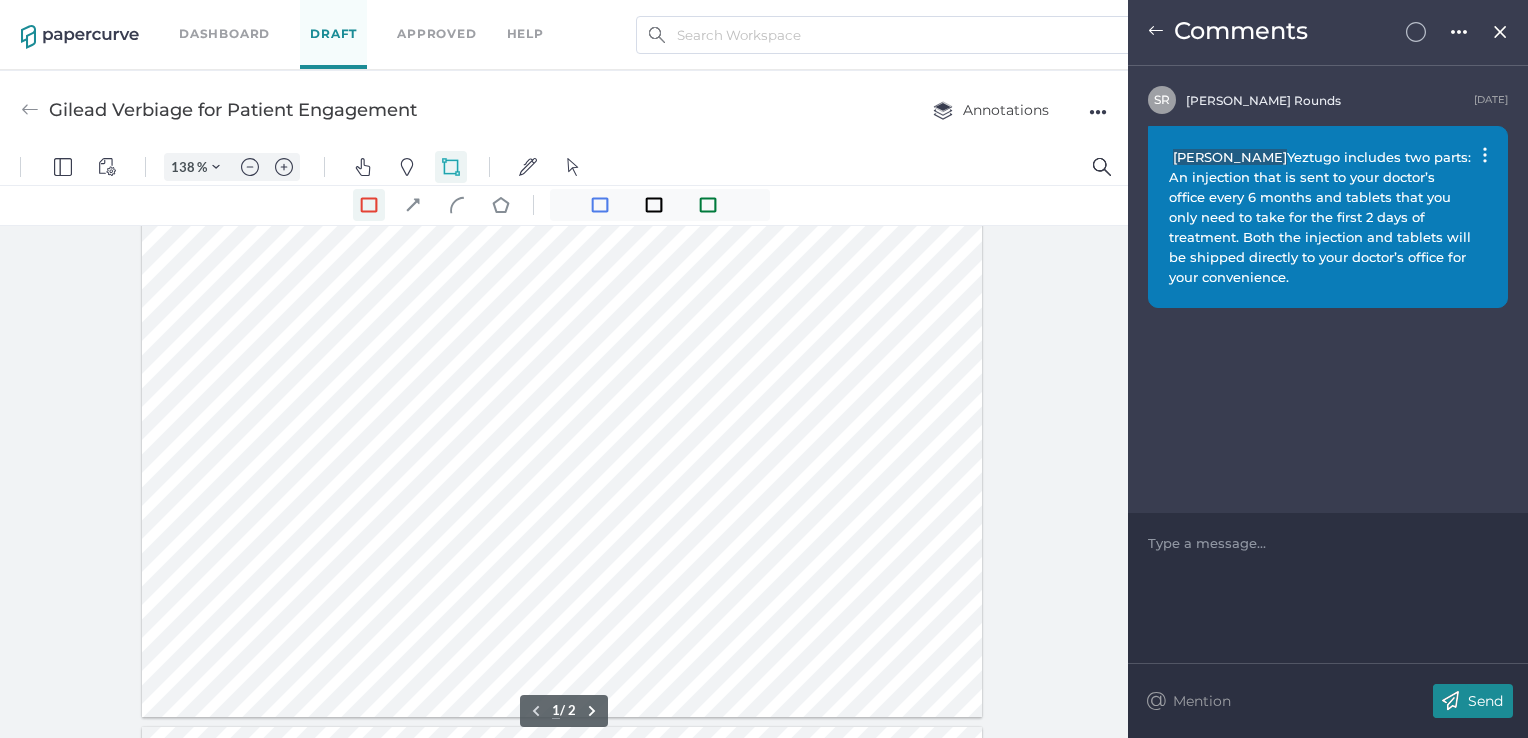 scroll, scrollTop: 608, scrollLeft: 0, axis: vertical 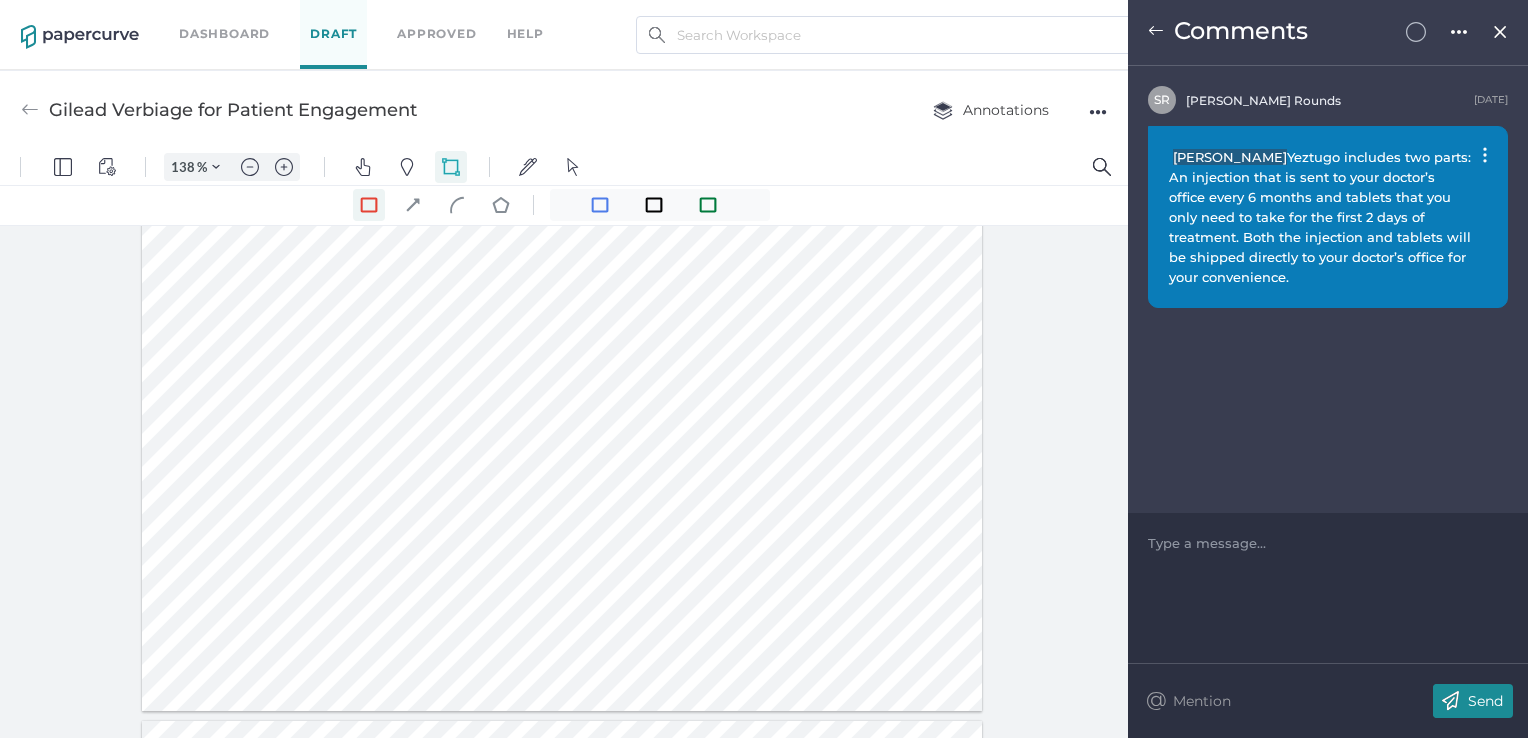 drag, startPoint x: 233, startPoint y: 427, endPoint x: 884, endPoint y: 501, distance: 655.1923 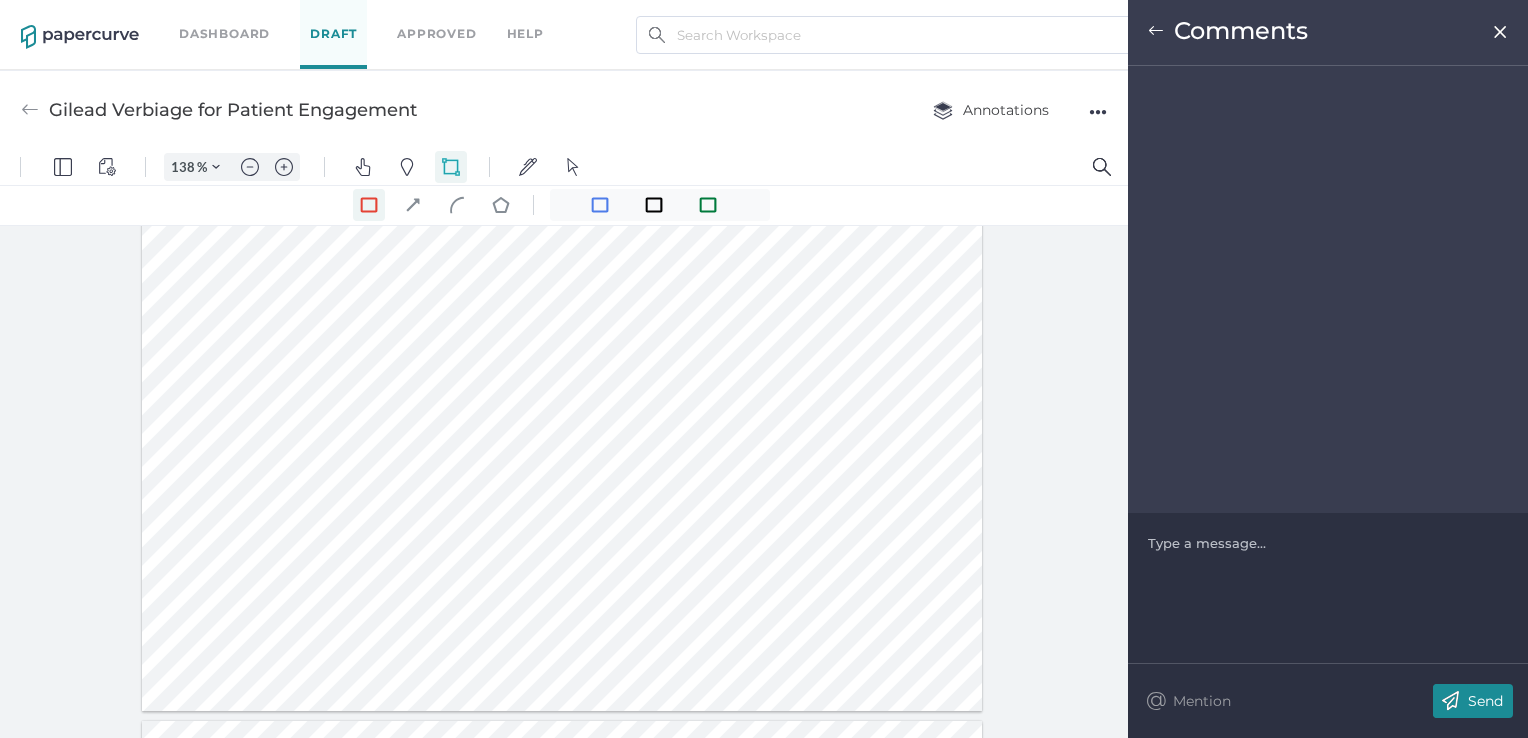 click at bounding box center [1328, 543] 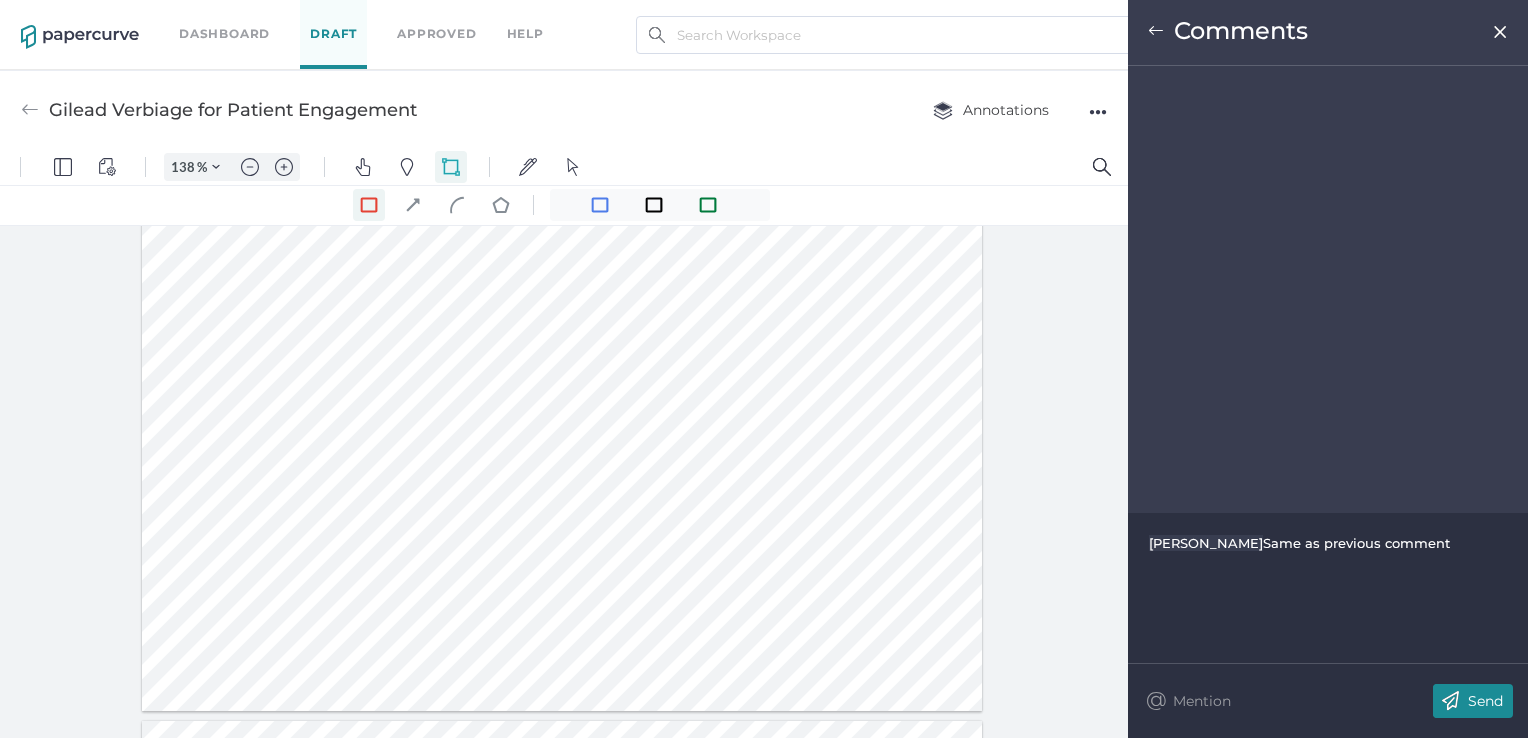 click on "Send" at bounding box center [1473, 701] 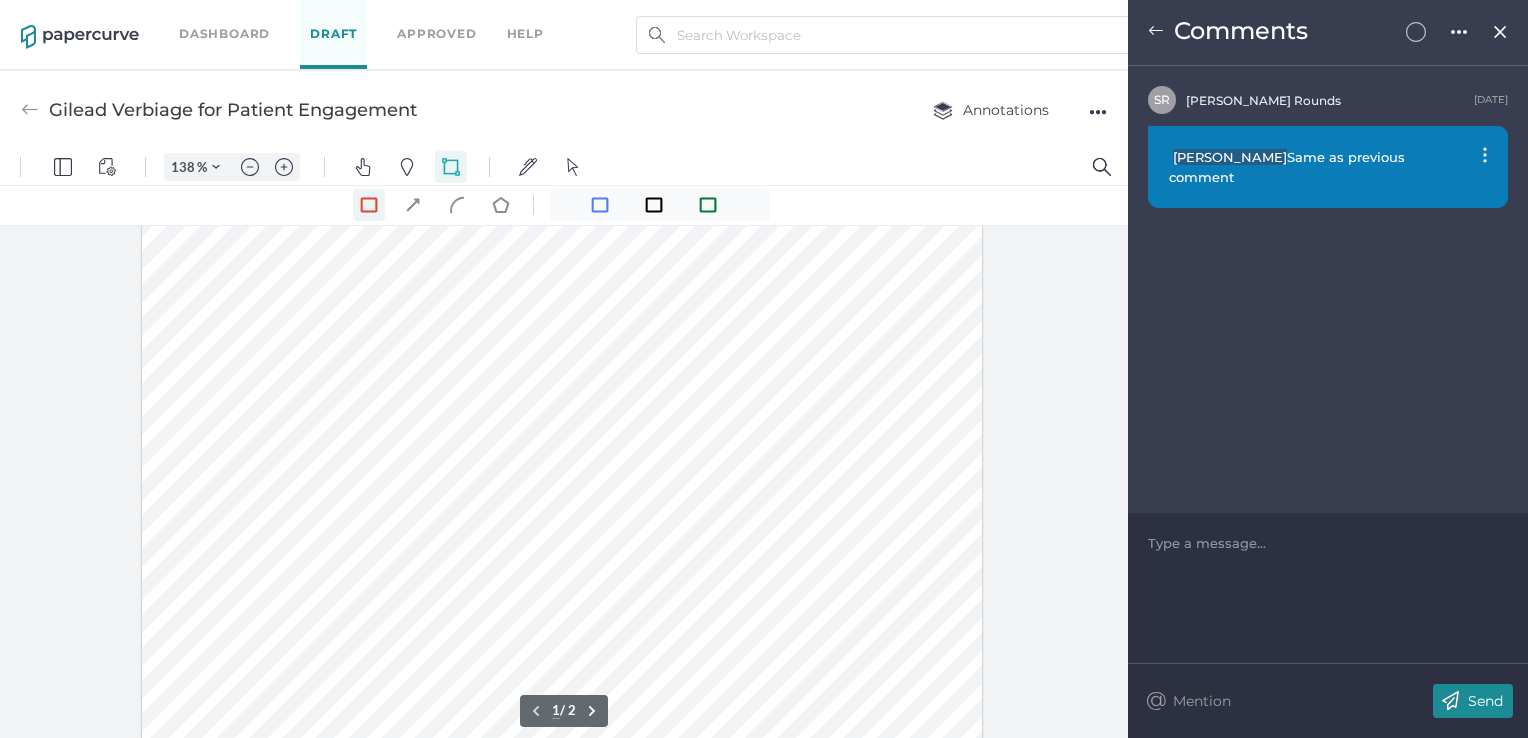 scroll, scrollTop: 440, scrollLeft: 0, axis: vertical 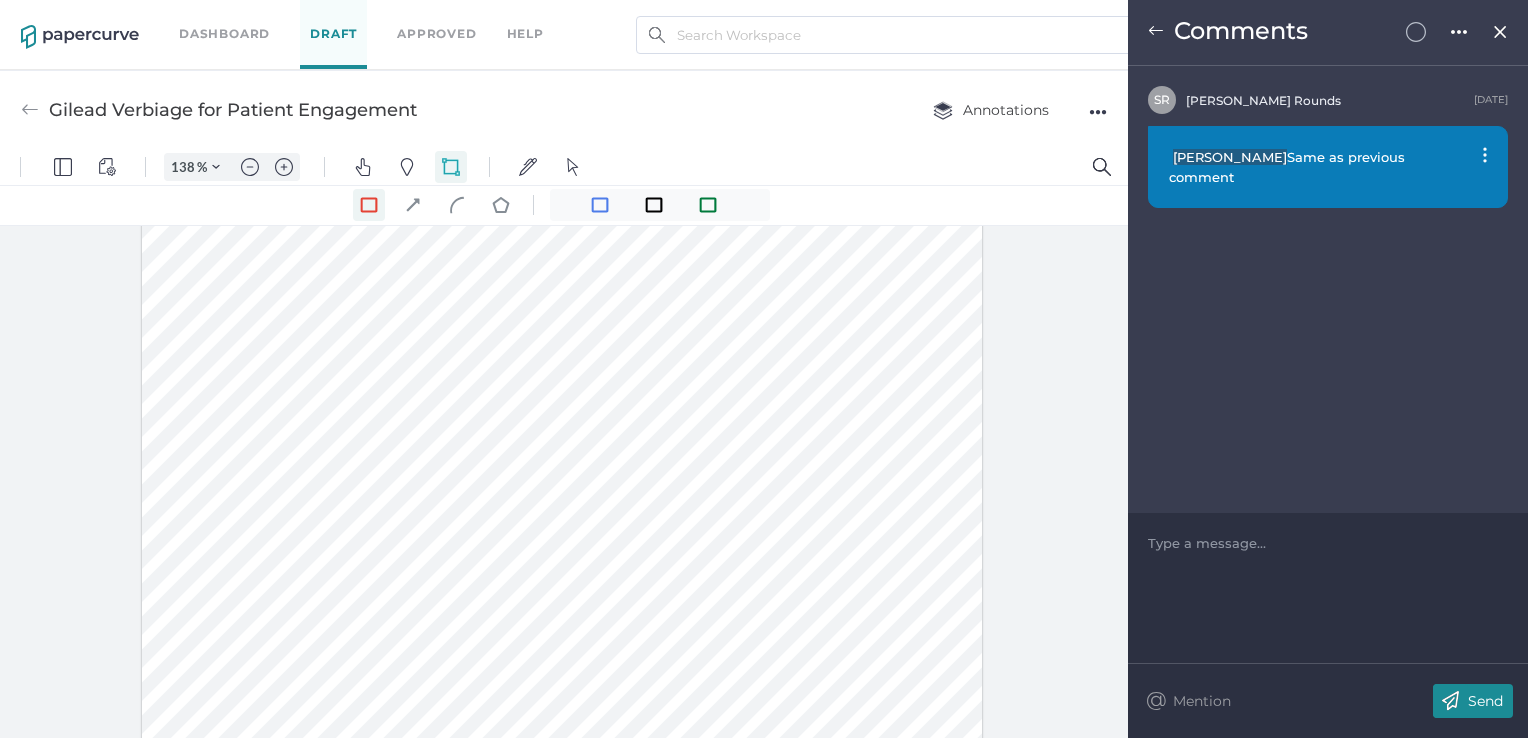click on "Alexis Rivera  Same as previous comment" at bounding box center [1328, 167] 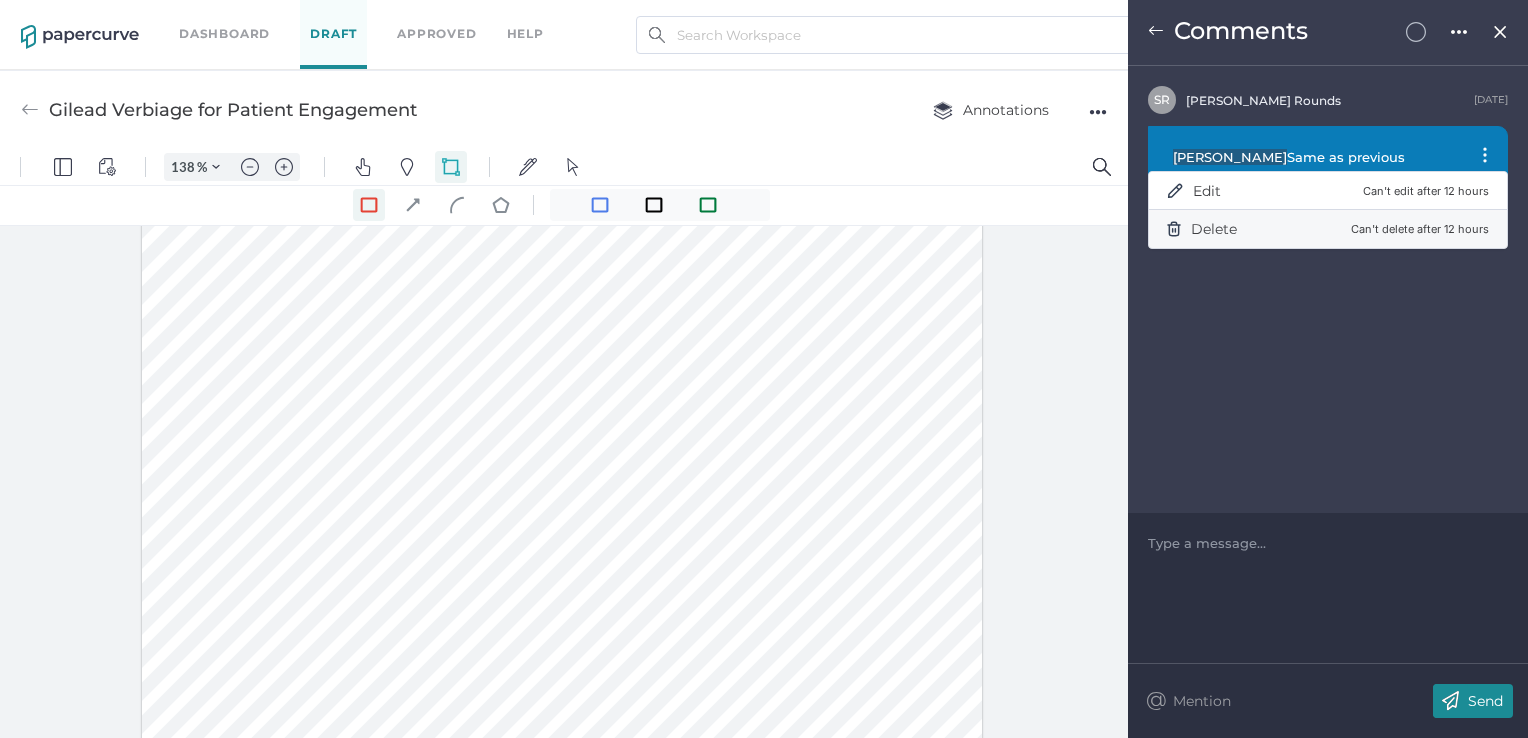 click on "Can't delete after 12 hours" at bounding box center (1420, 229) 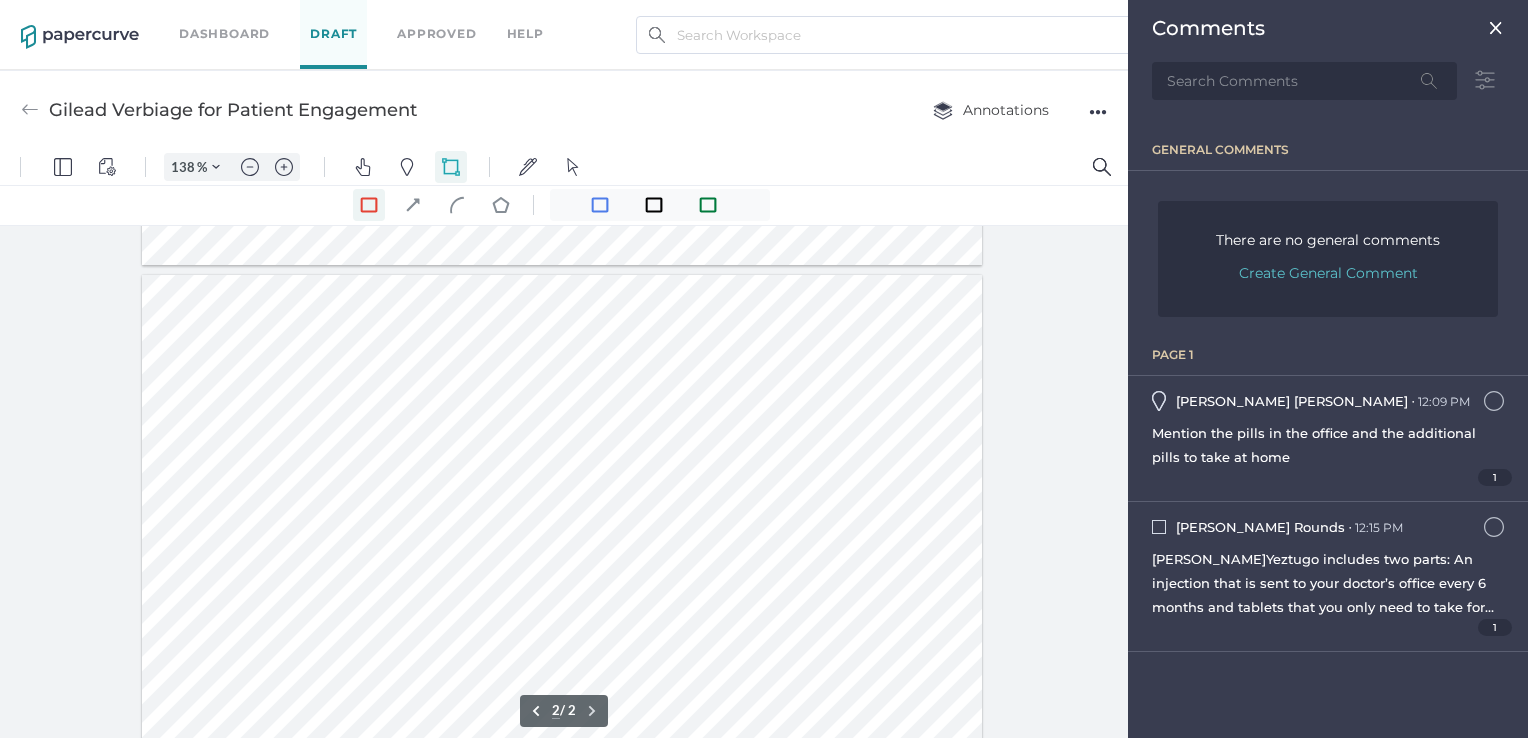 scroll, scrollTop: 1075, scrollLeft: 0, axis: vertical 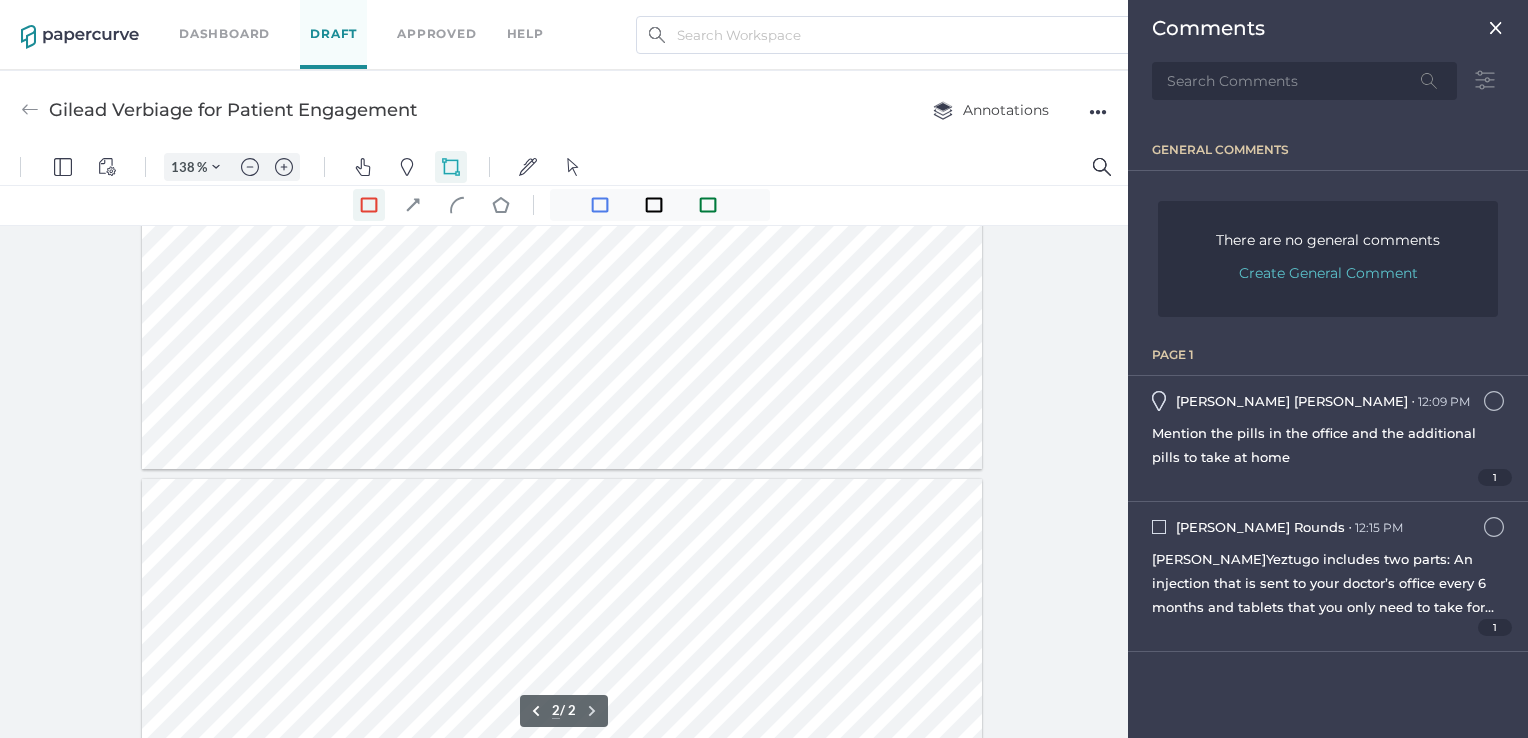type on "1" 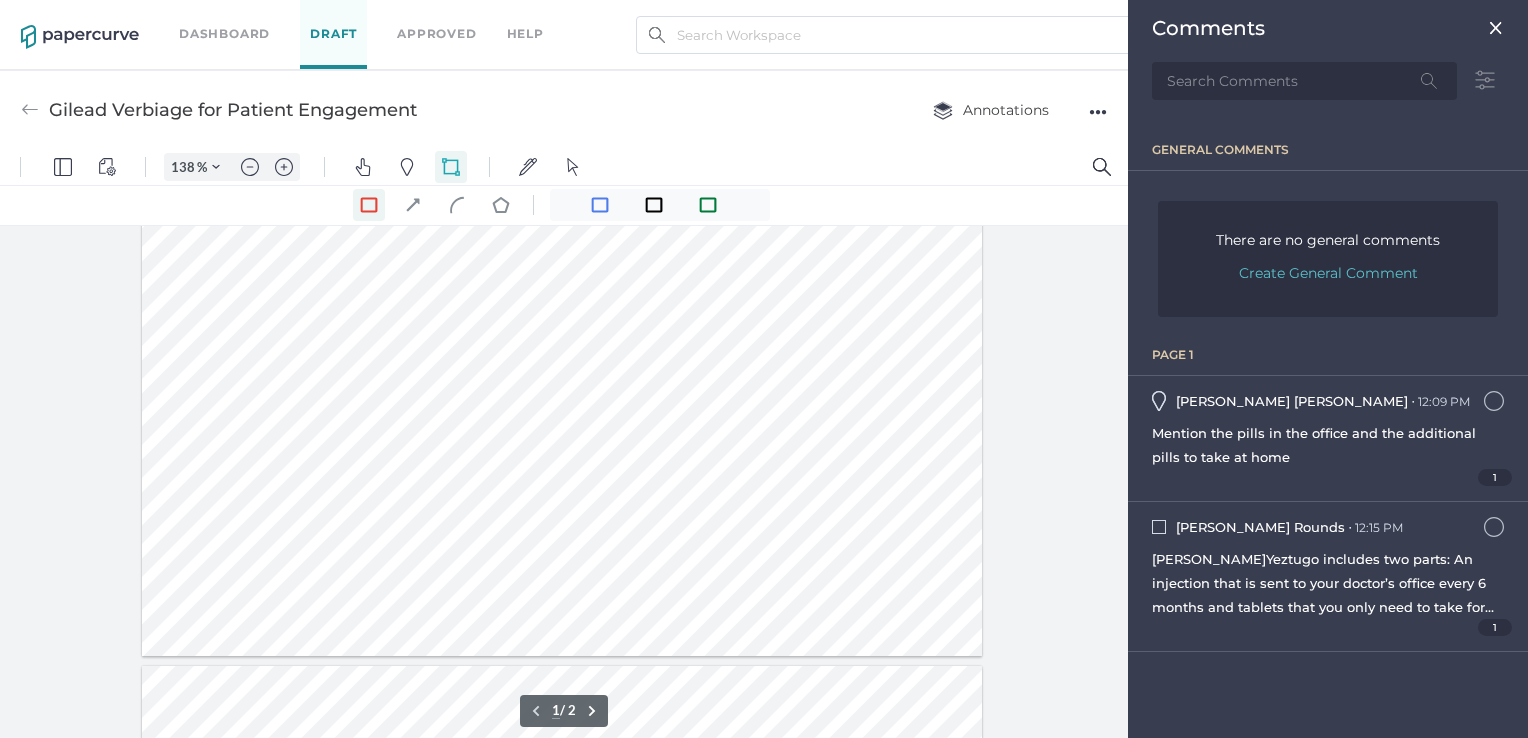 scroll, scrollTop: 658, scrollLeft: 0, axis: vertical 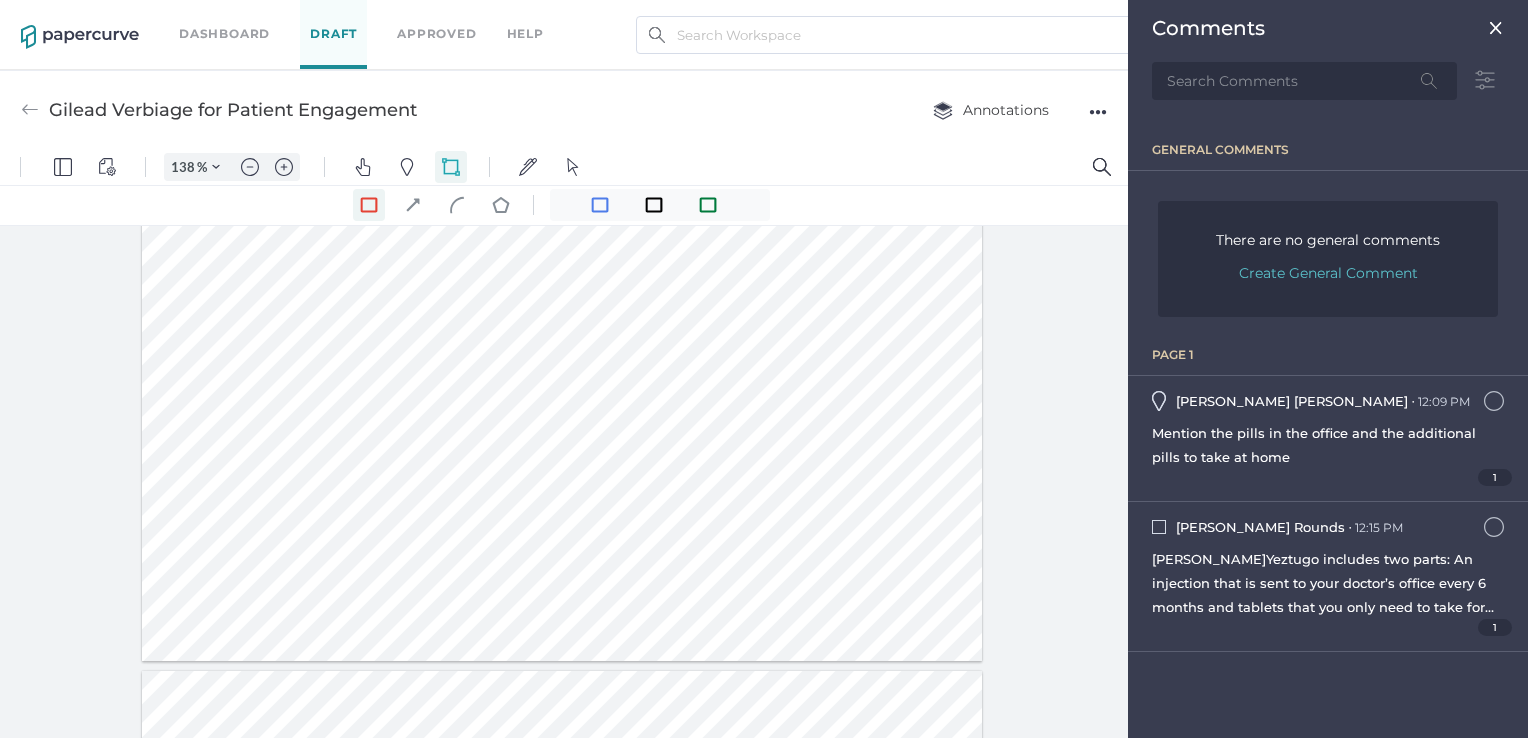 drag, startPoint x: 228, startPoint y: 307, endPoint x: 883, endPoint y: 460, distance: 672.63214 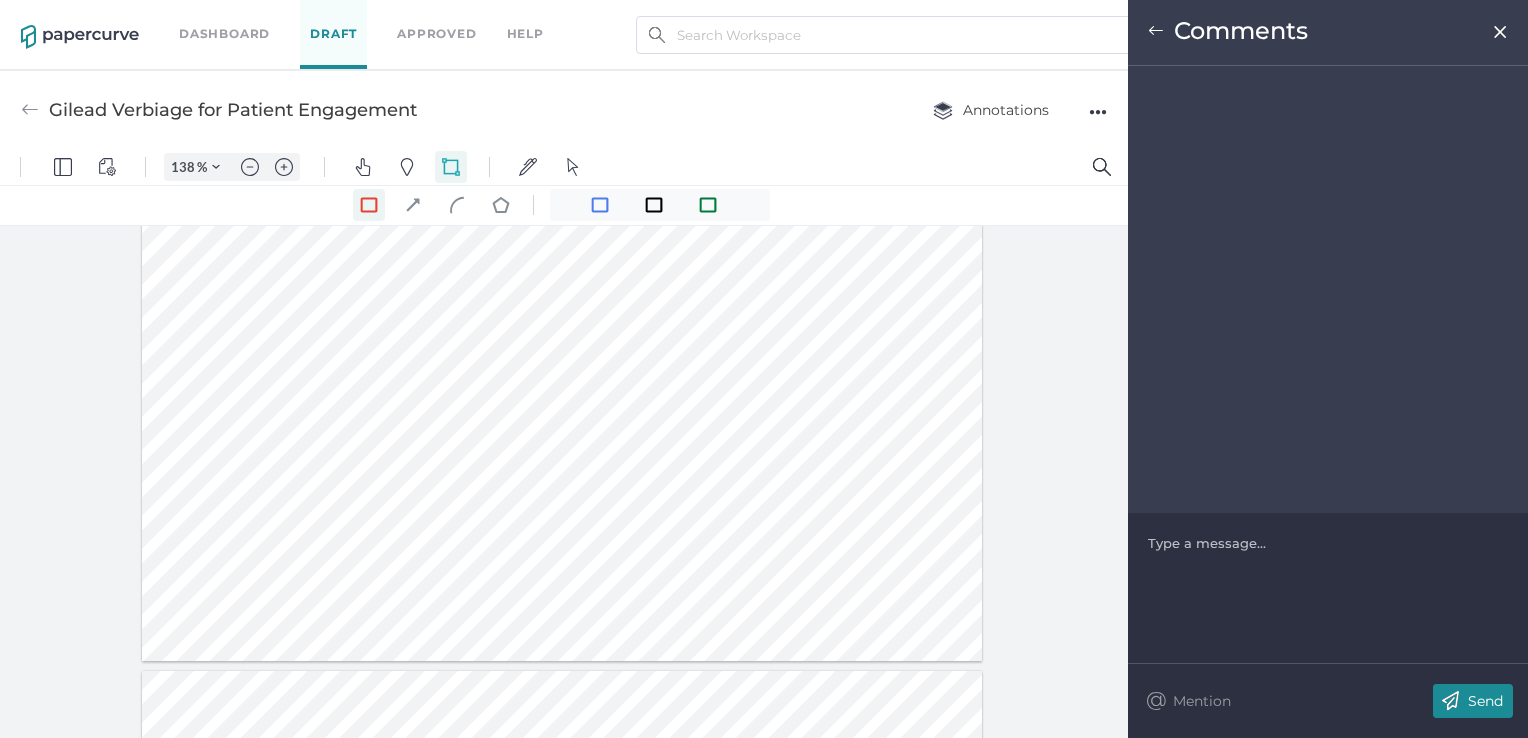 click at bounding box center [1328, 543] 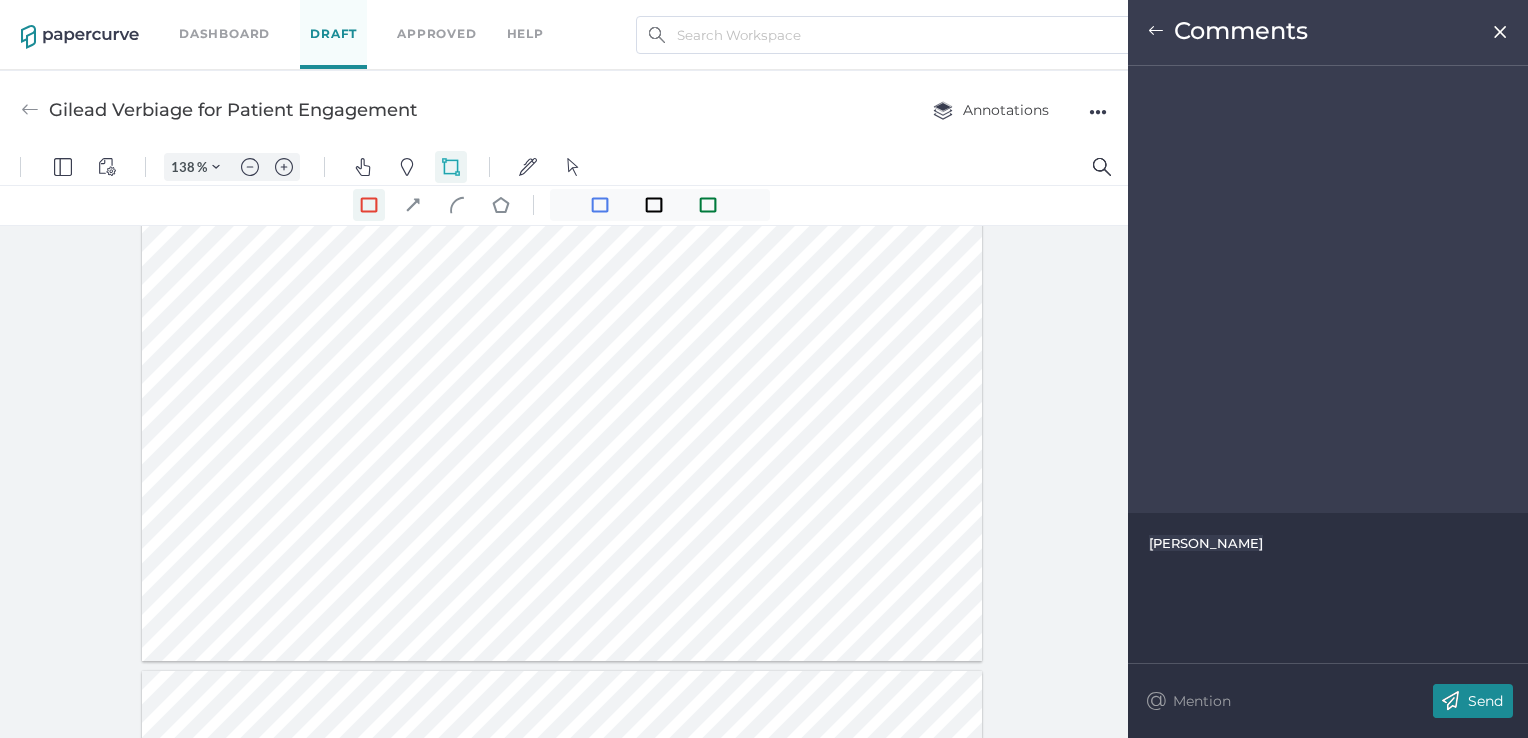 type 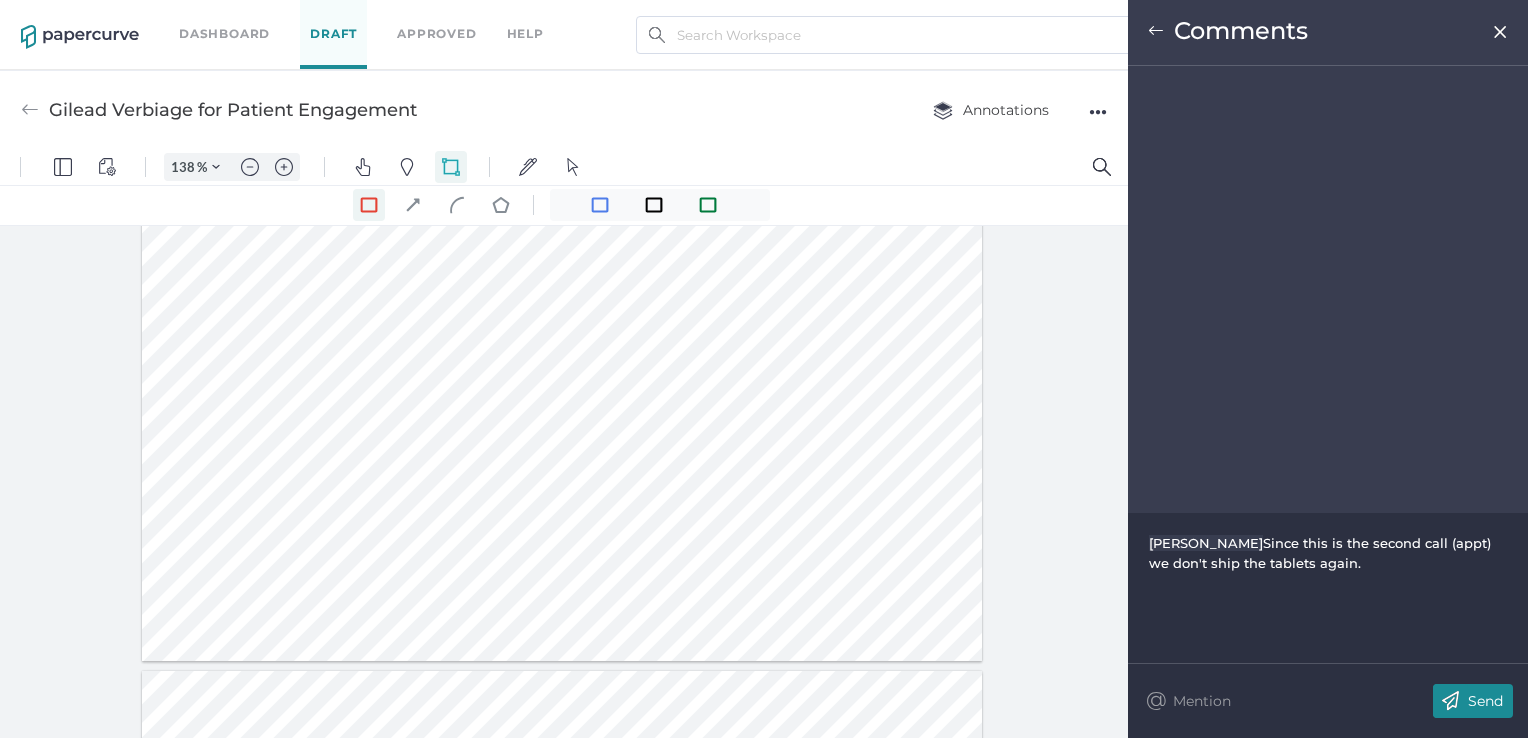 click on "Send" at bounding box center (1485, 701) 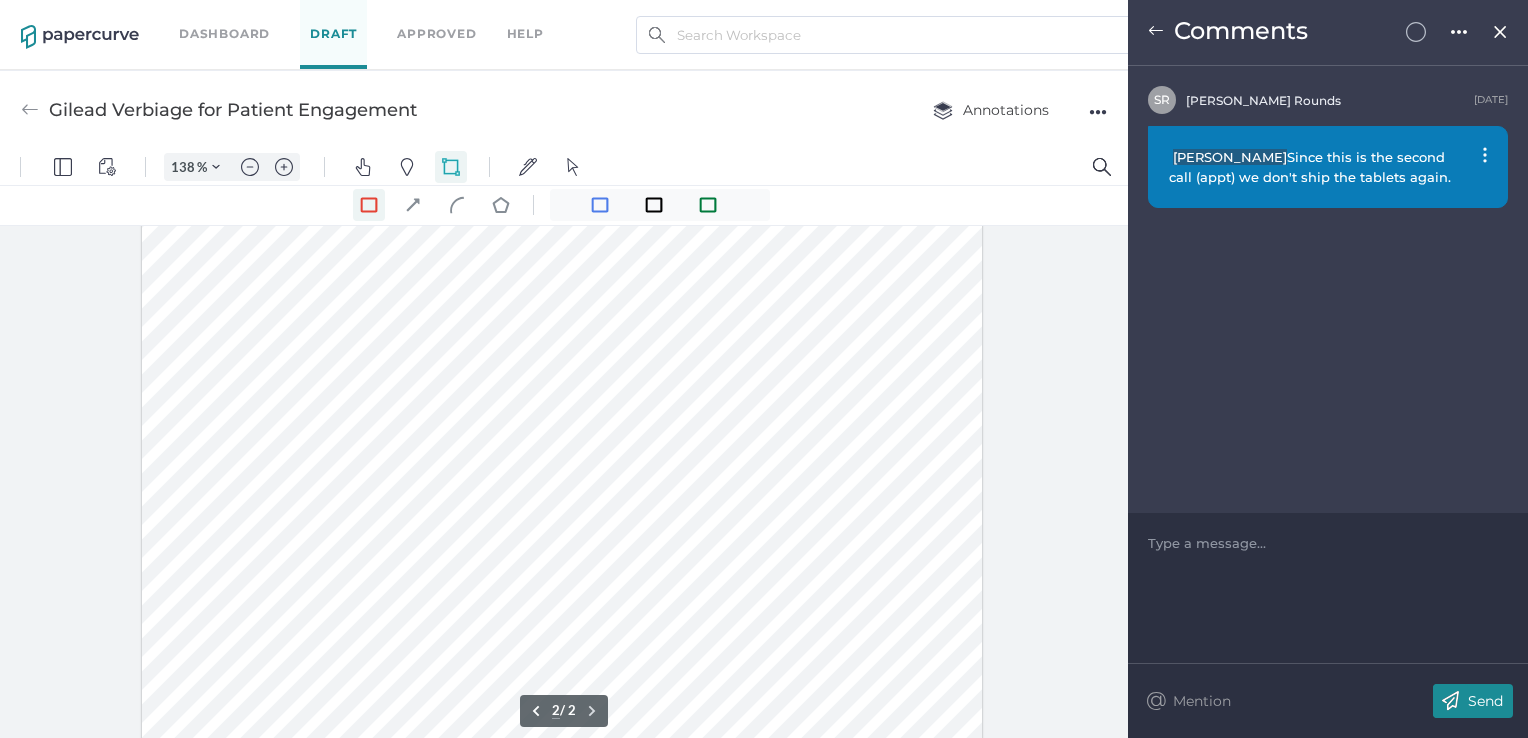 scroll, scrollTop: 1674, scrollLeft: 0, axis: vertical 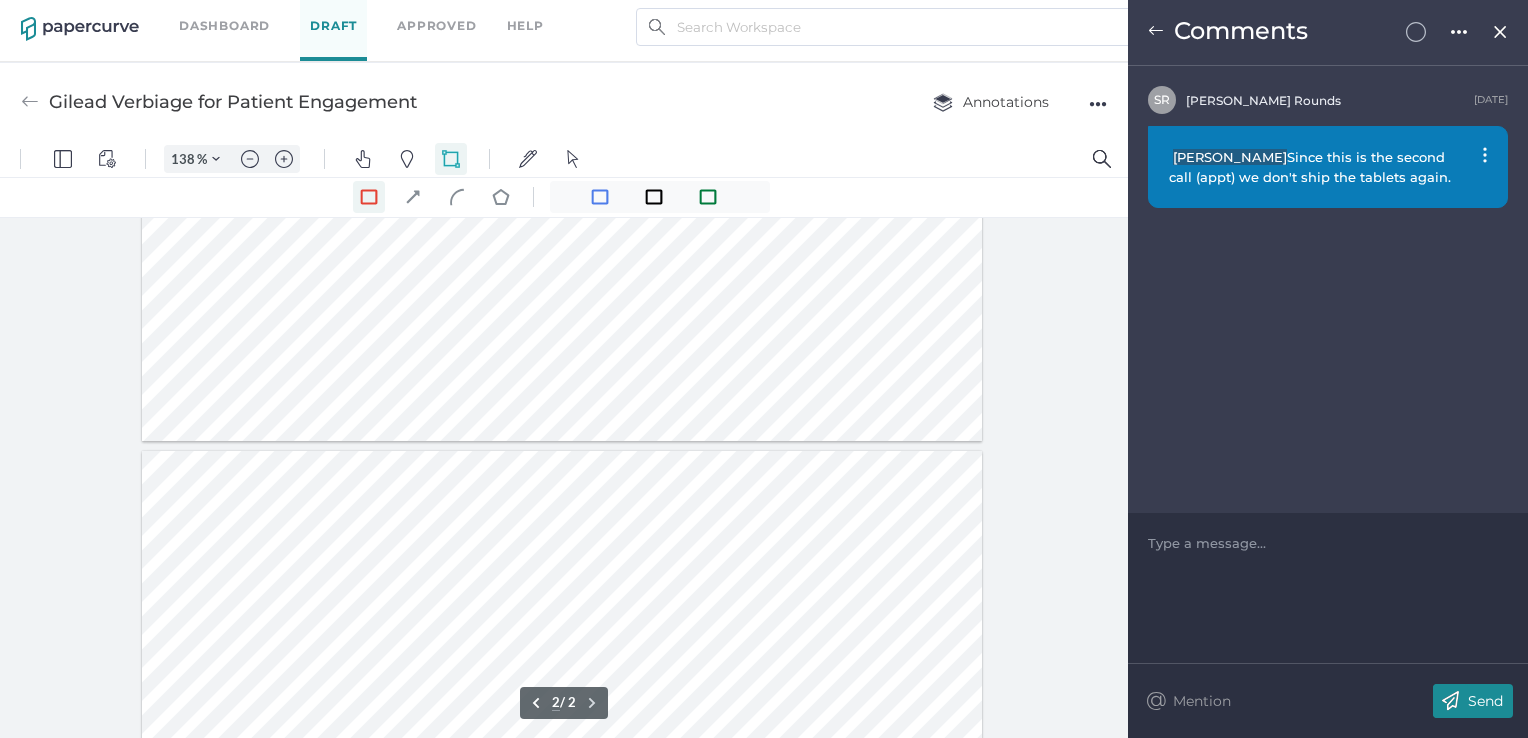 type on "1" 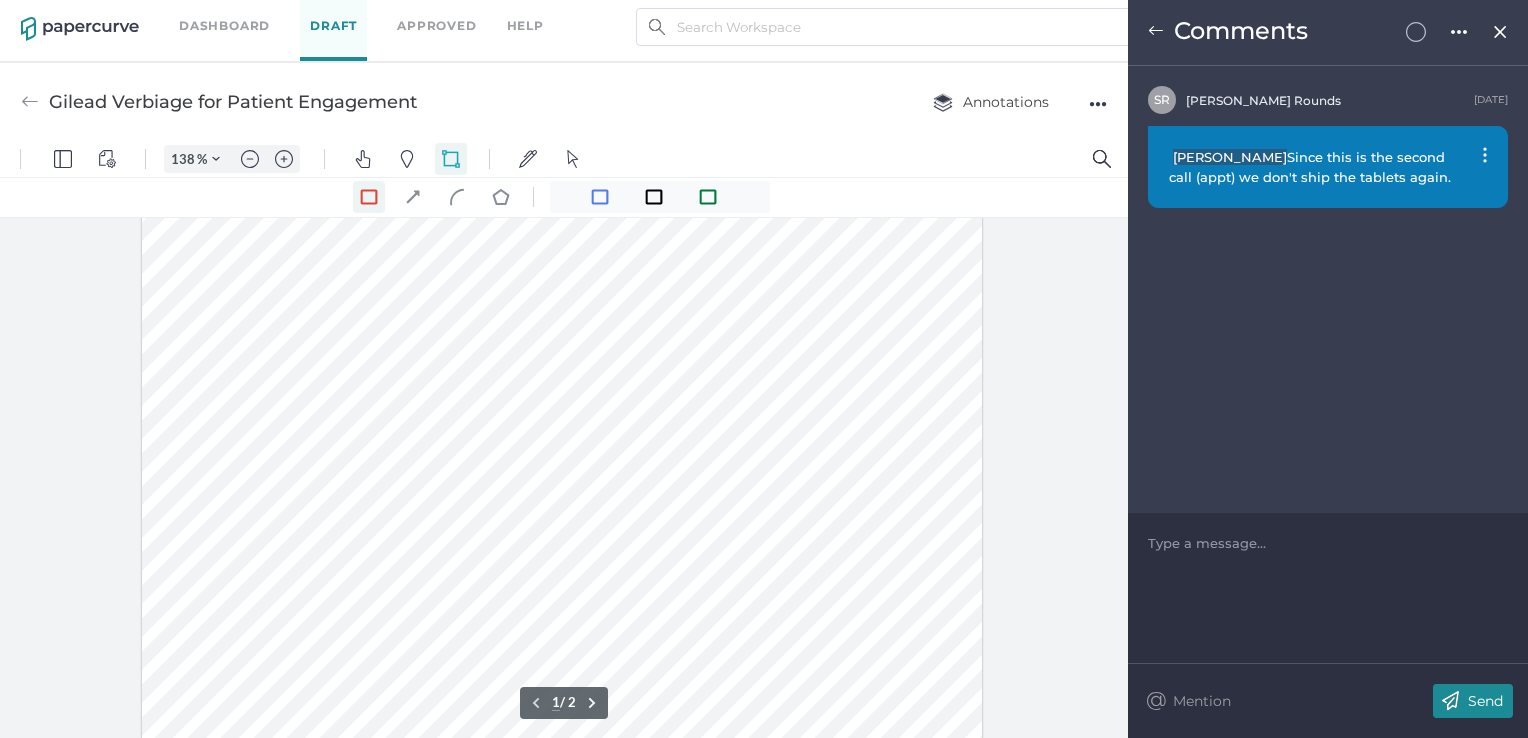 scroll, scrollTop: 244, scrollLeft: 0, axis: vertical 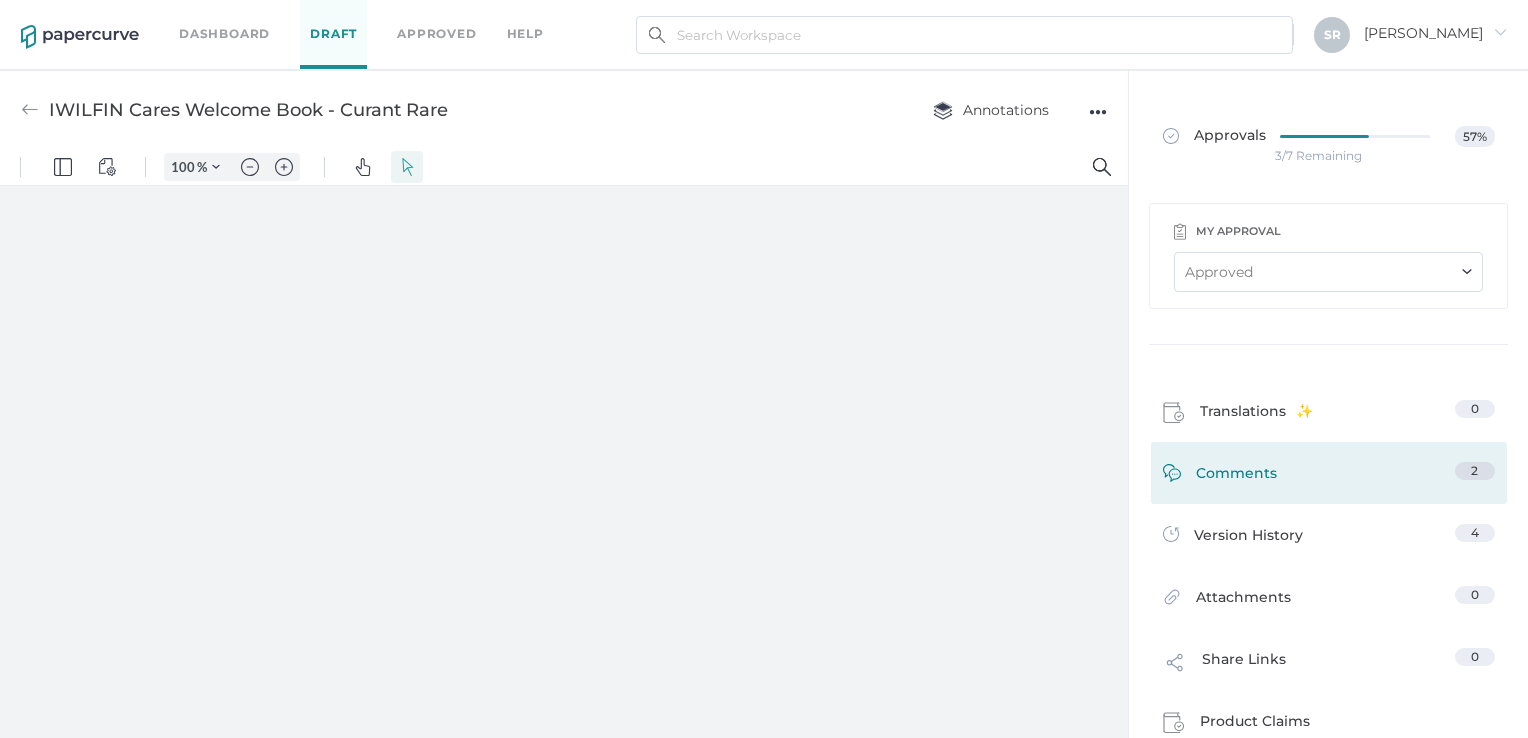click on "Comments" at bounding box center (1236, 477) 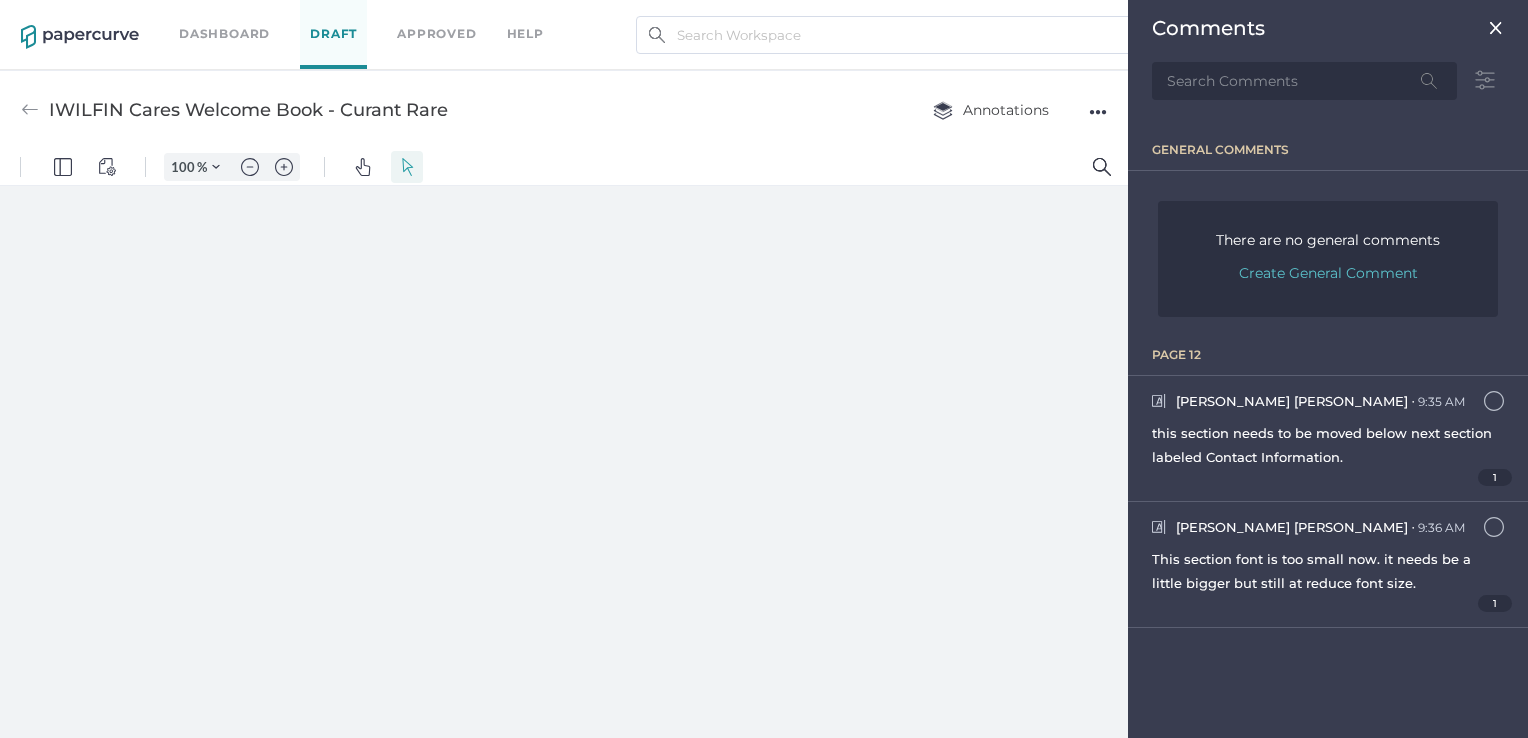 scroll, scrollTop: 371, scrollLeft: 0, axis: vertical 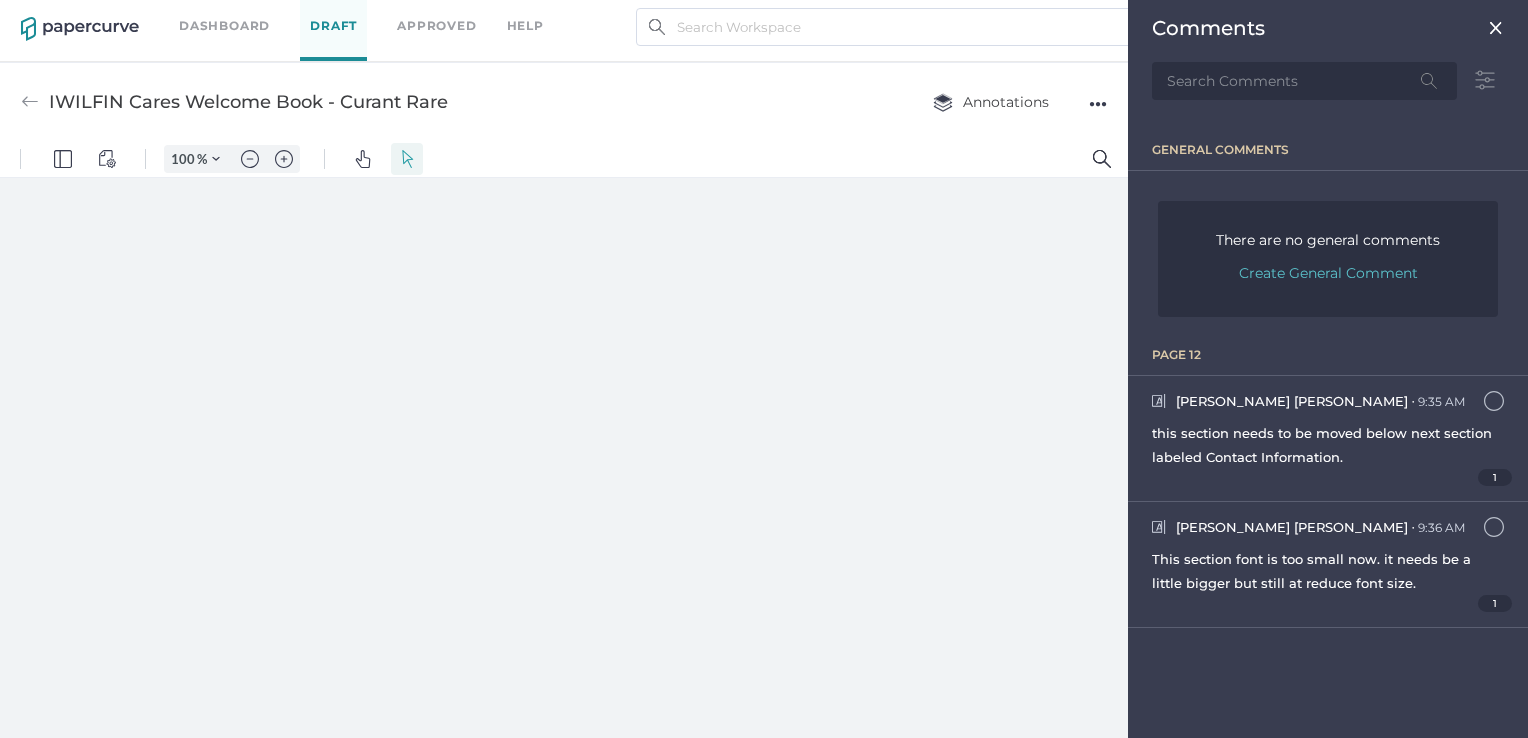 click at bounding box center (1496, 28) 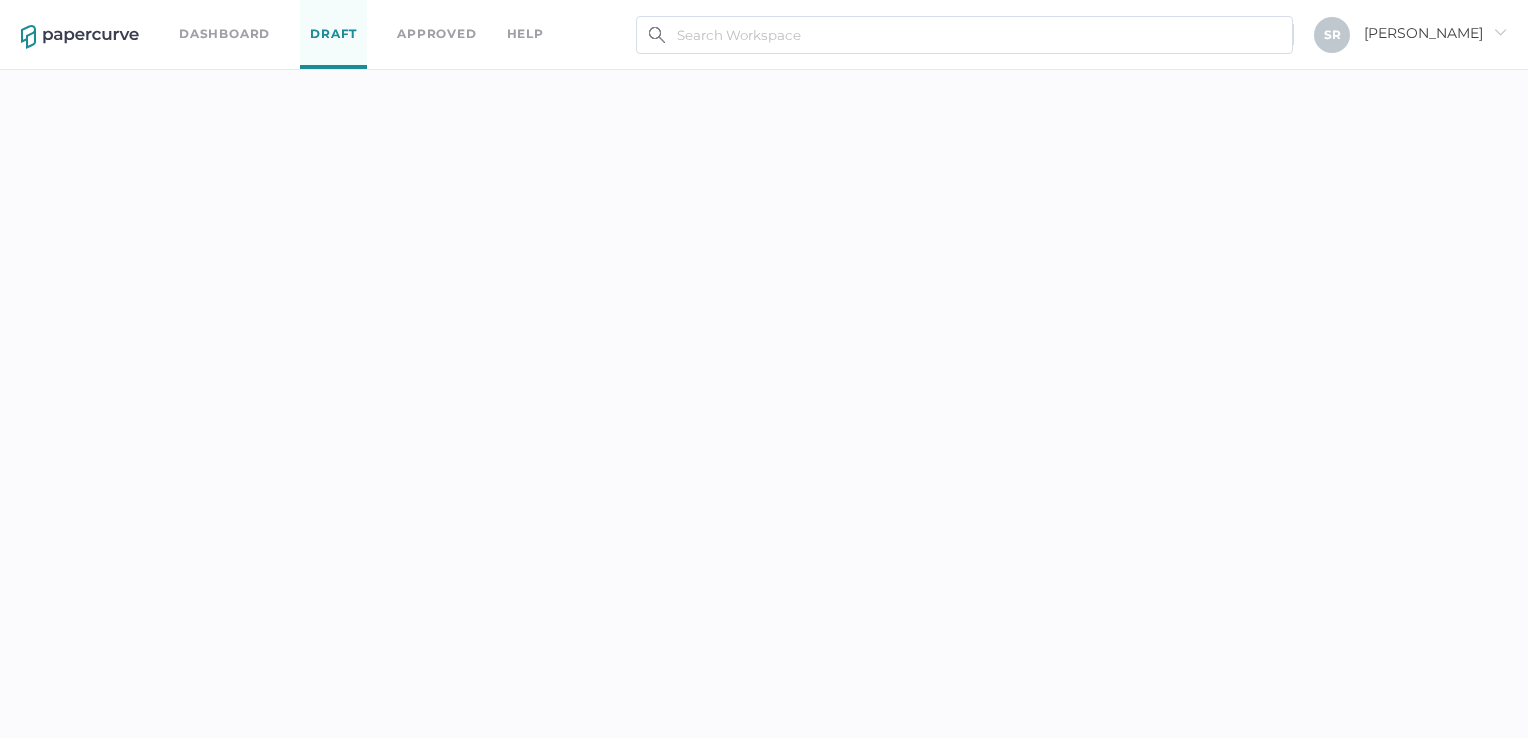 scroll, scrollTop: 0, scrollLeft: 0, axis: both 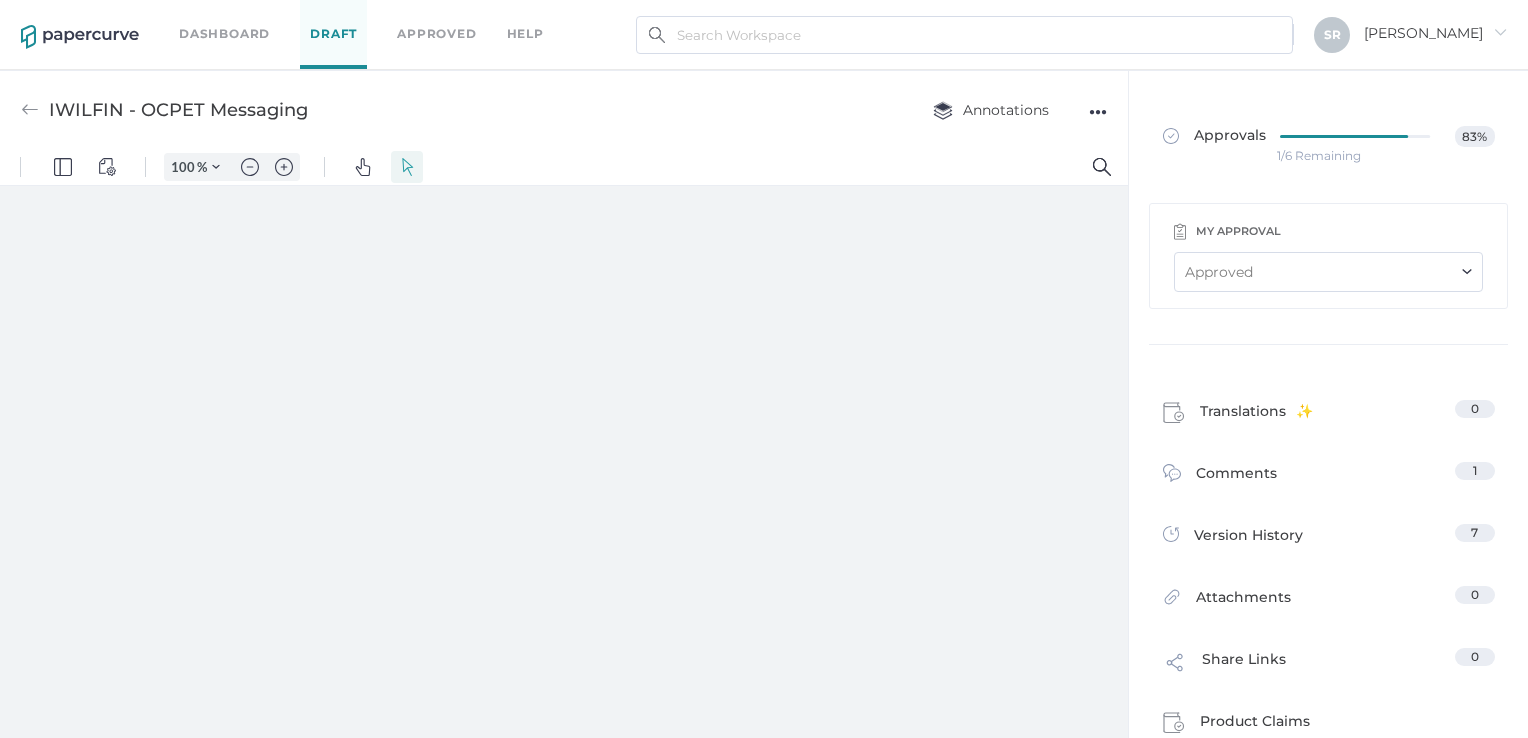 type on "138" 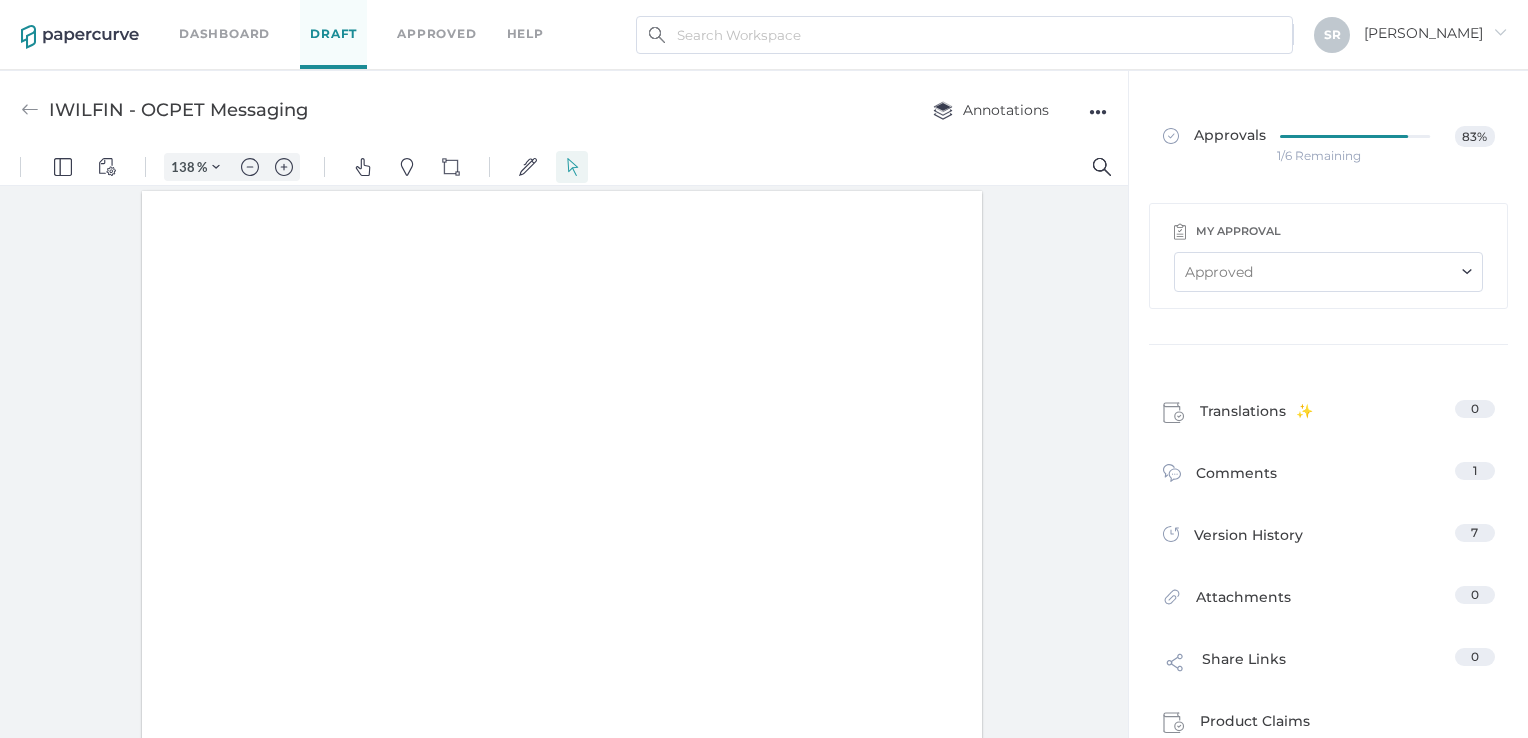 scroll, scrollTop: 2, scrollLeft: 0, axis: vertical 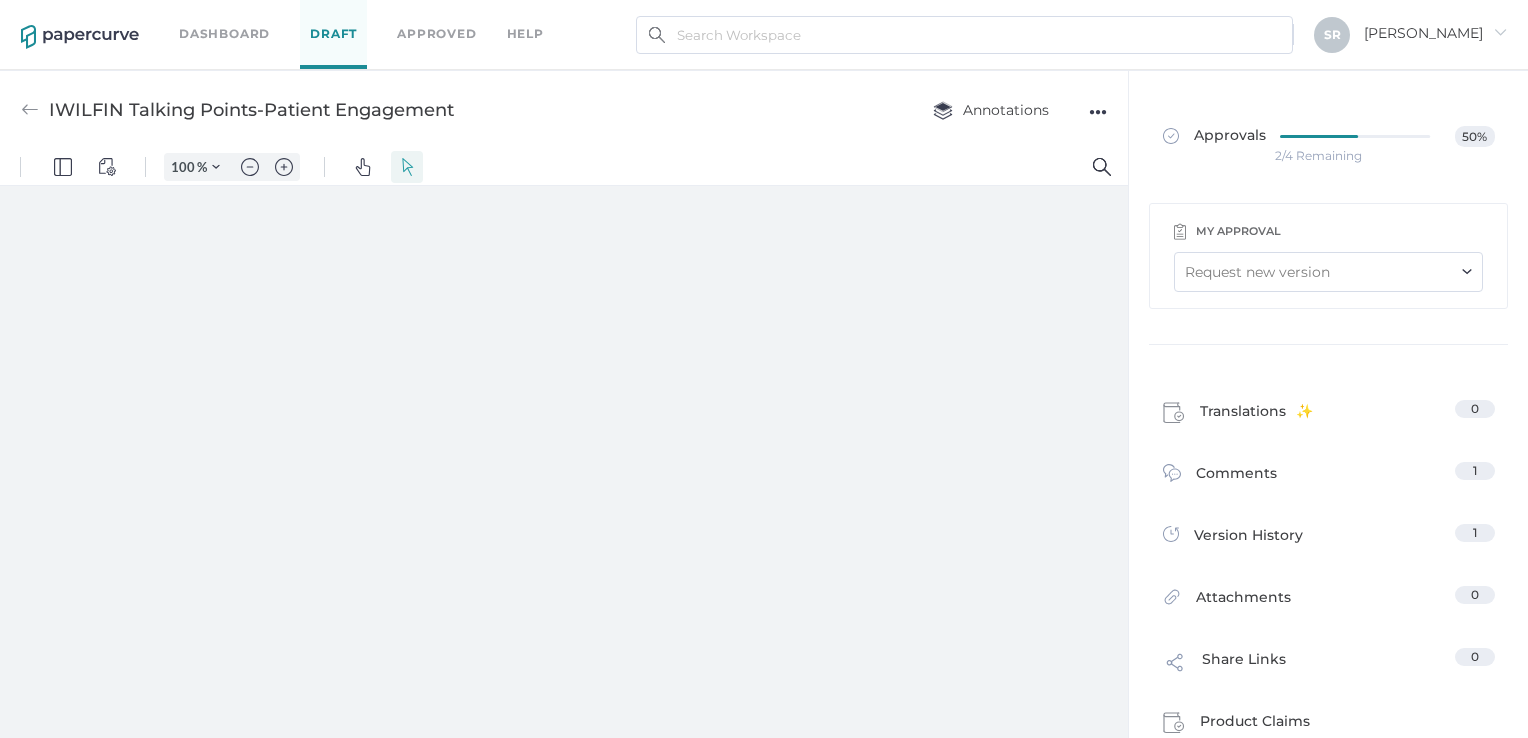 type on "138" 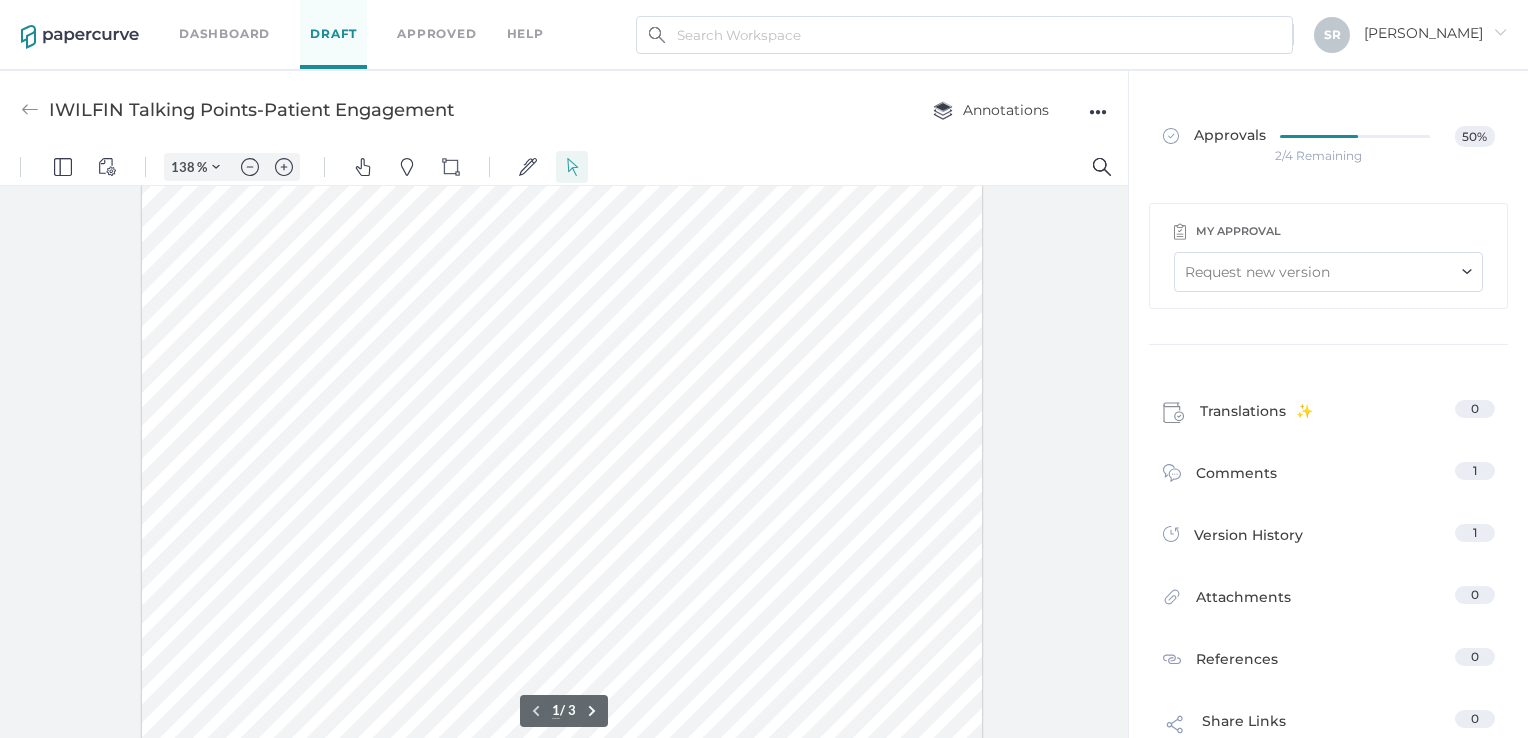 scroll, scrollTop: 446, scrollLeft: 0, axis: vertical 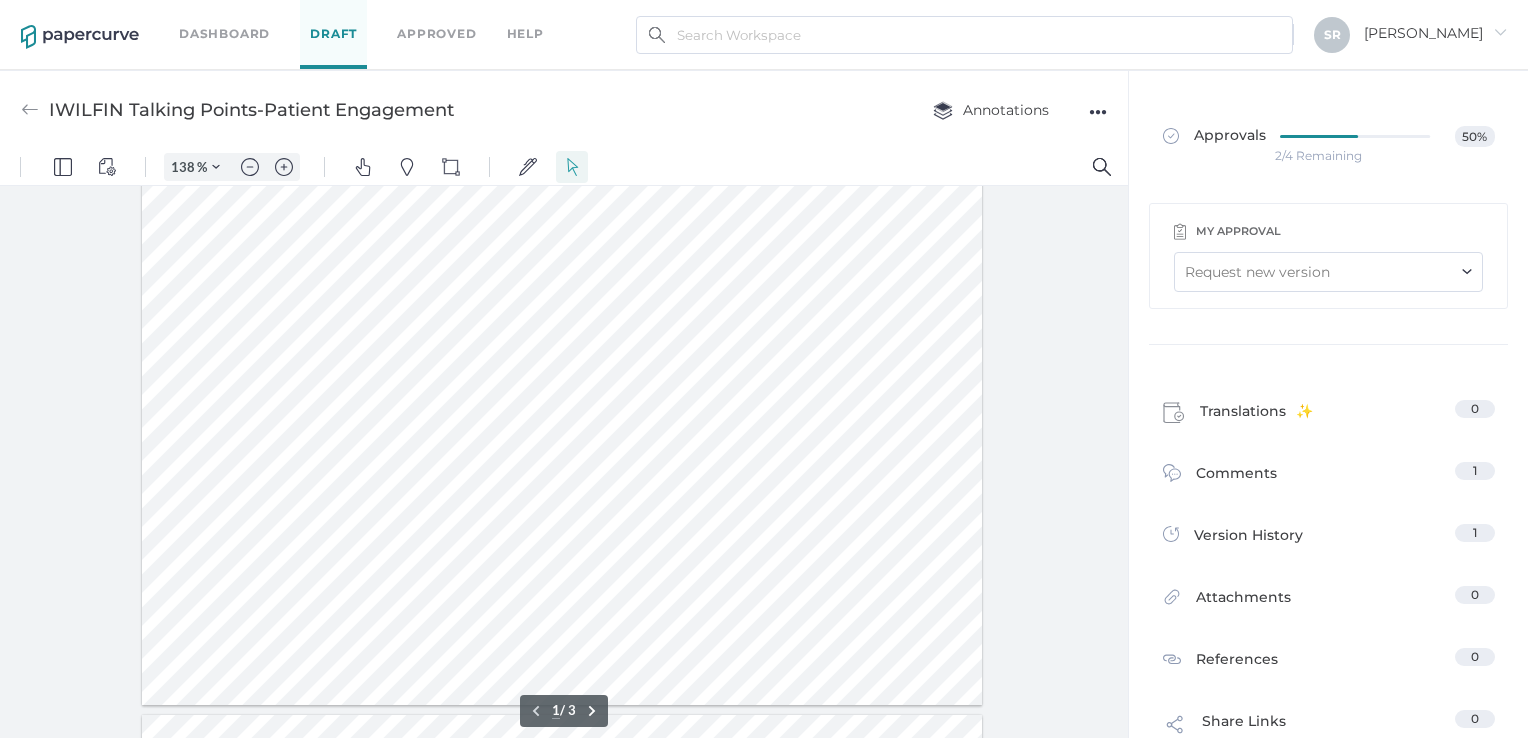 type on "2" 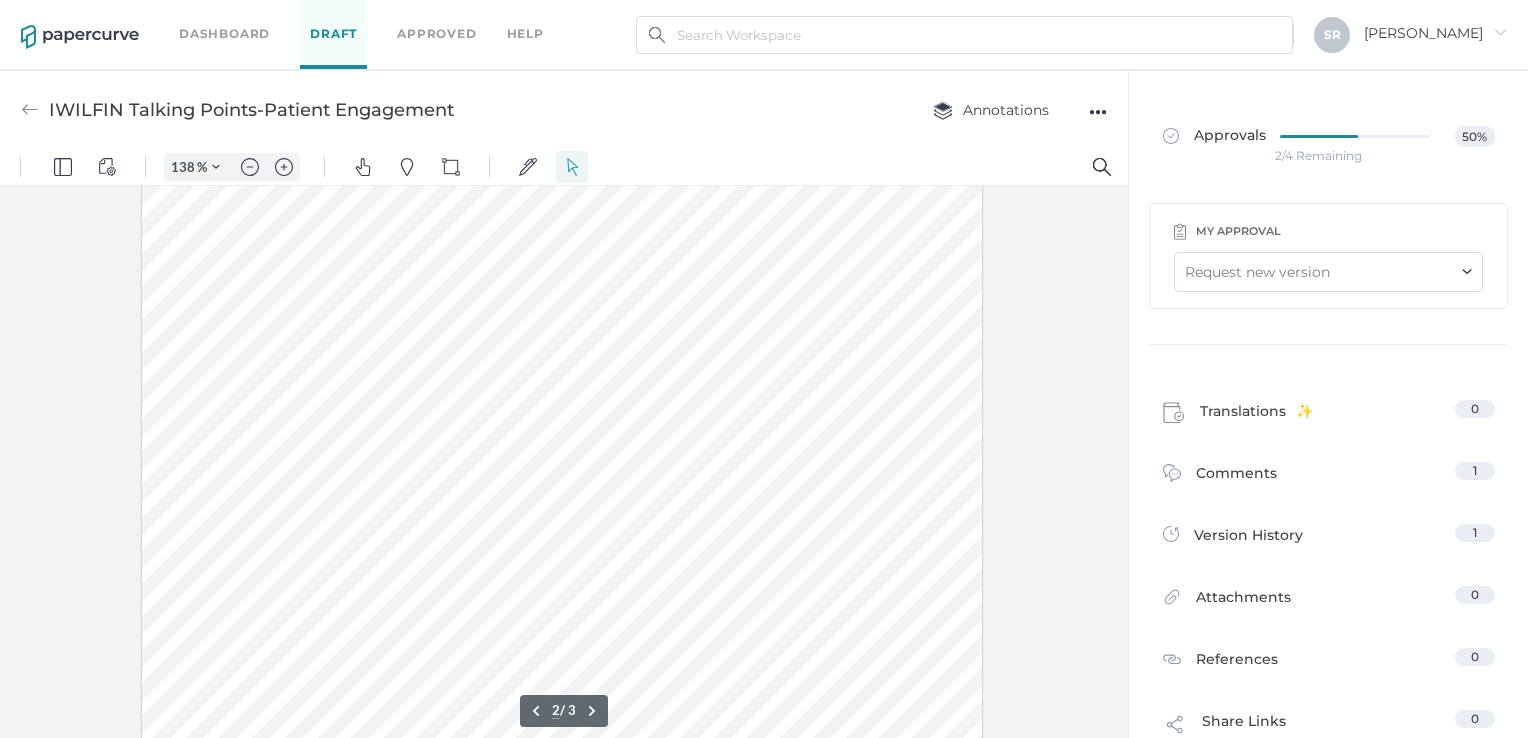scroll, scrollTop: 1236, scrollLeft: 0, axis: vertical 